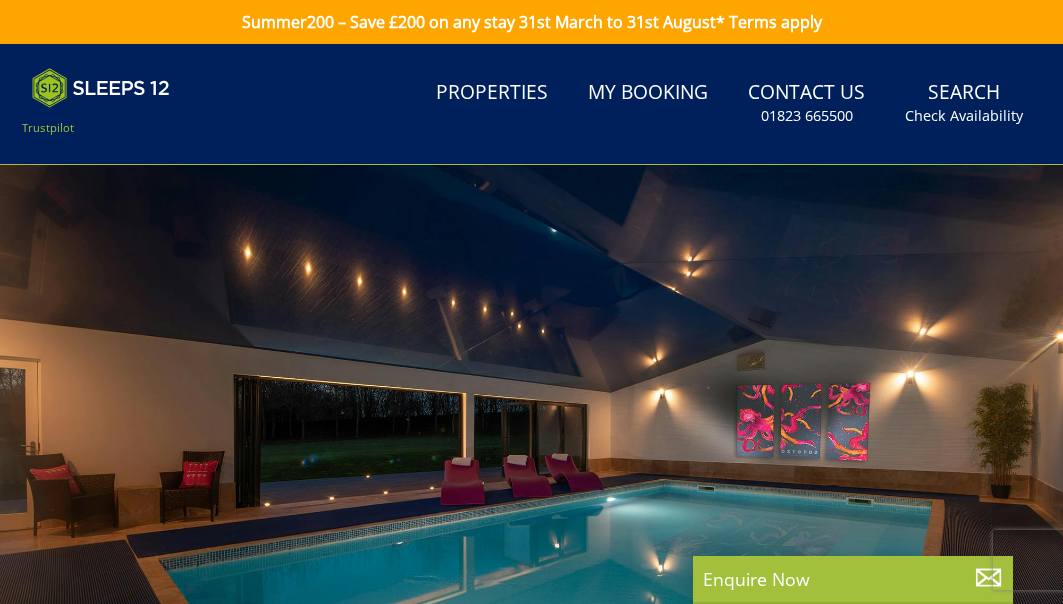 scroll, scrollTop: 0, scrollLeft: 0, axis: both 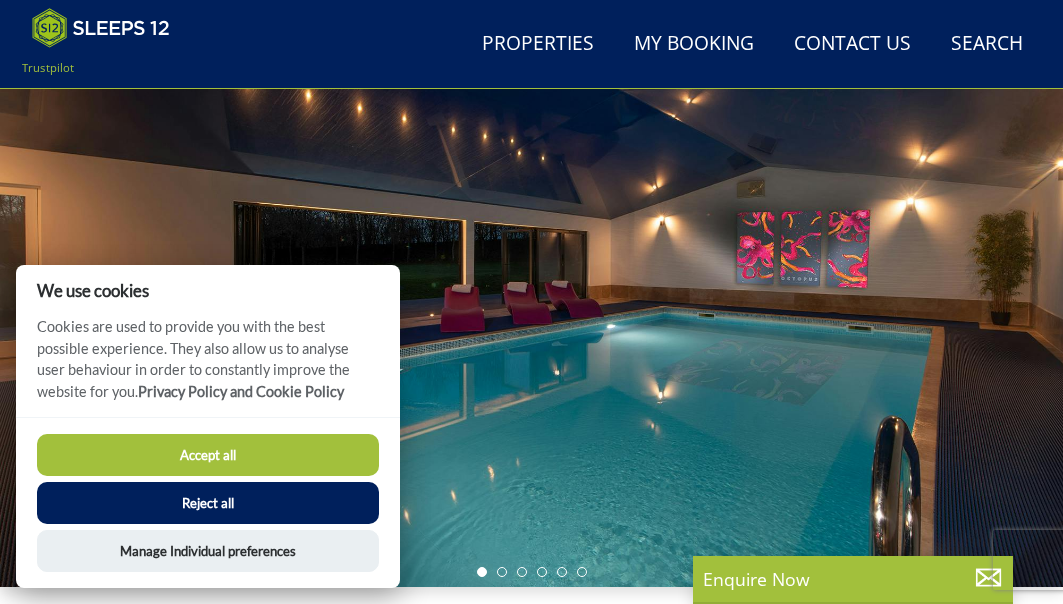click on "Reject all" at bounding box center (208, 503) 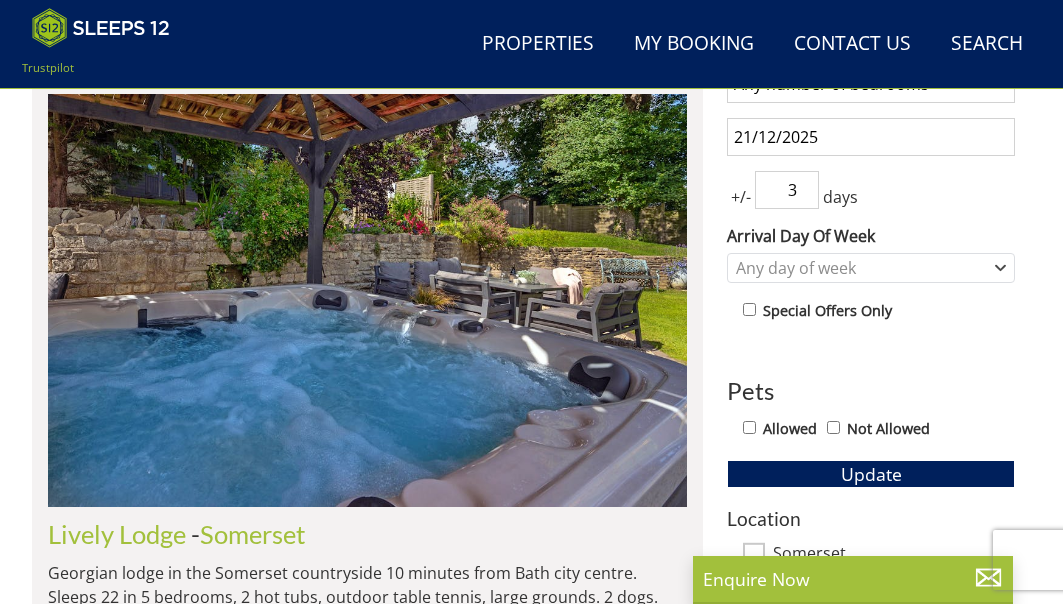 scroll, scrollTop: 787, scrollLeft: 0, axis: vertical 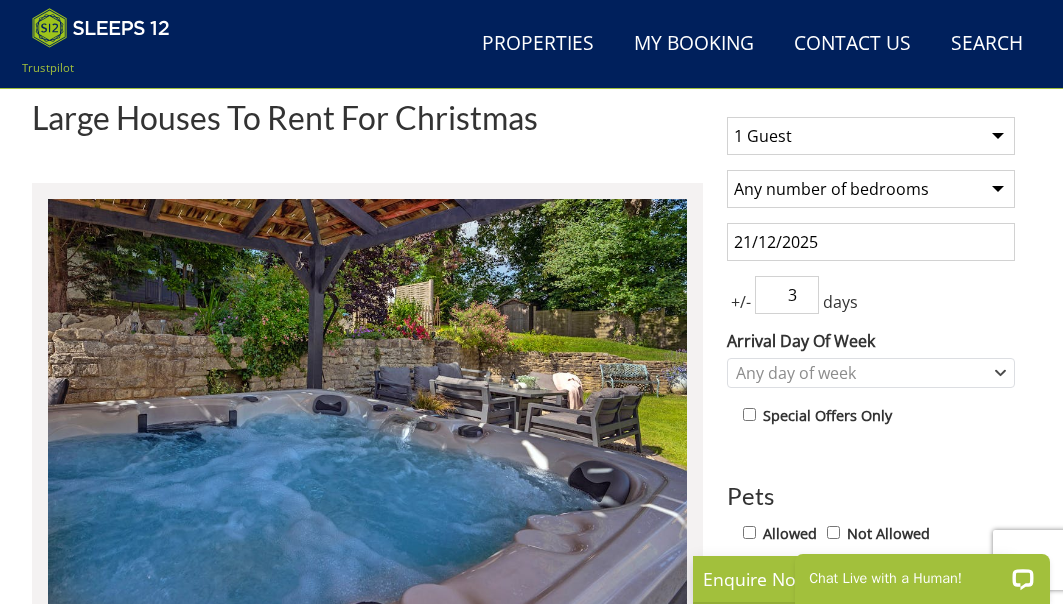 click on "1 Guest
2 Guests
3 Guests
4 Guests
5 Guests
6 Guests
7 Guests
8 Guests
9 Guests
10 Guests
11 Guests
12 Guests
13 Guests
14 Guests
15 Guests
16 Guests
17 Guests
18 Guests
19 Guests
20 Guests
21 Guests
22 Guests
23 Guests
24 Guests
25 Guests
26 Guests
27 Guests
28 Guests
29 Guests
30 Guests
31 Guests
32 Guests" at bounding box center (871, 136) 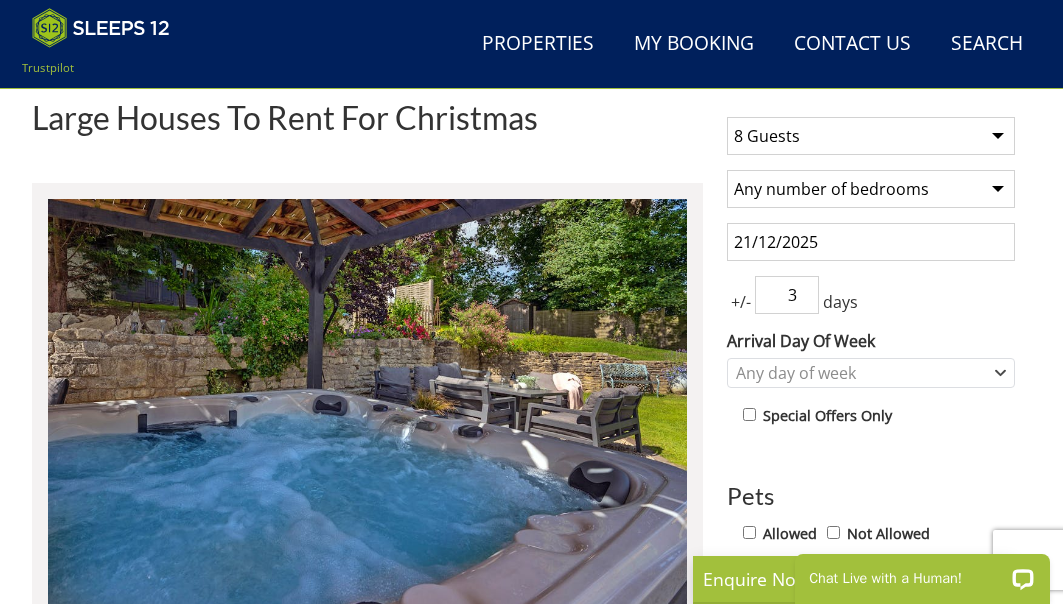 click on "Any number of bedrooms
4 Bedrooms
5 Bedrooms
6 Bedrooms
7 Bedrooms
8 Bedrooms
9 Bedrooms
10 Bedrooms
11 Bedrooms
12 Bedrooms
13 Bedrooms
14 Bedrooms
15 Bedrooms
16 Bedrooms" at bounding box center [871, 189] 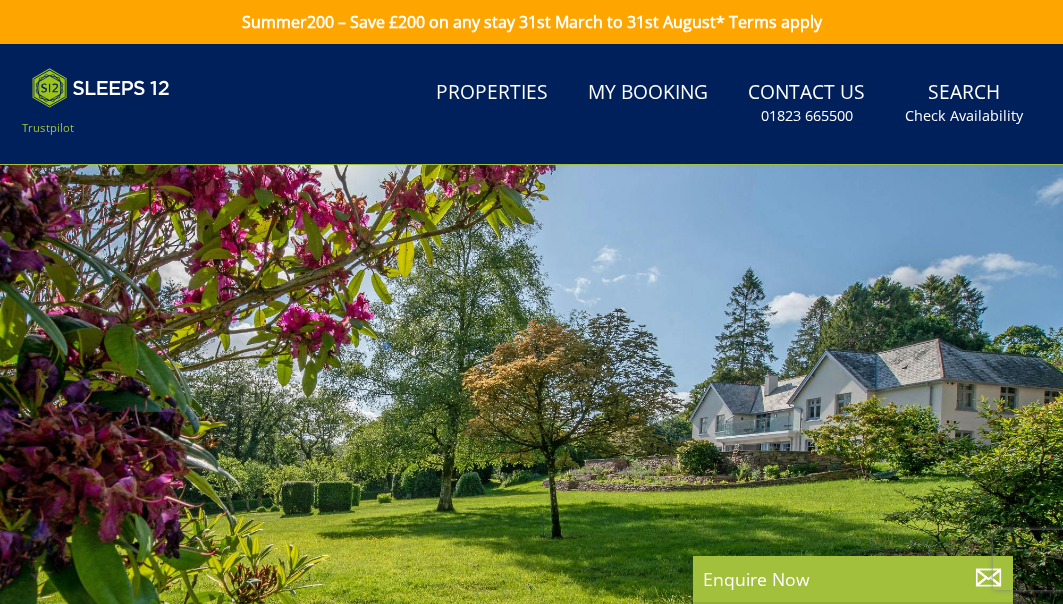 scroll, scrollTop: 716, scrollLeft: 0, axis: vertical 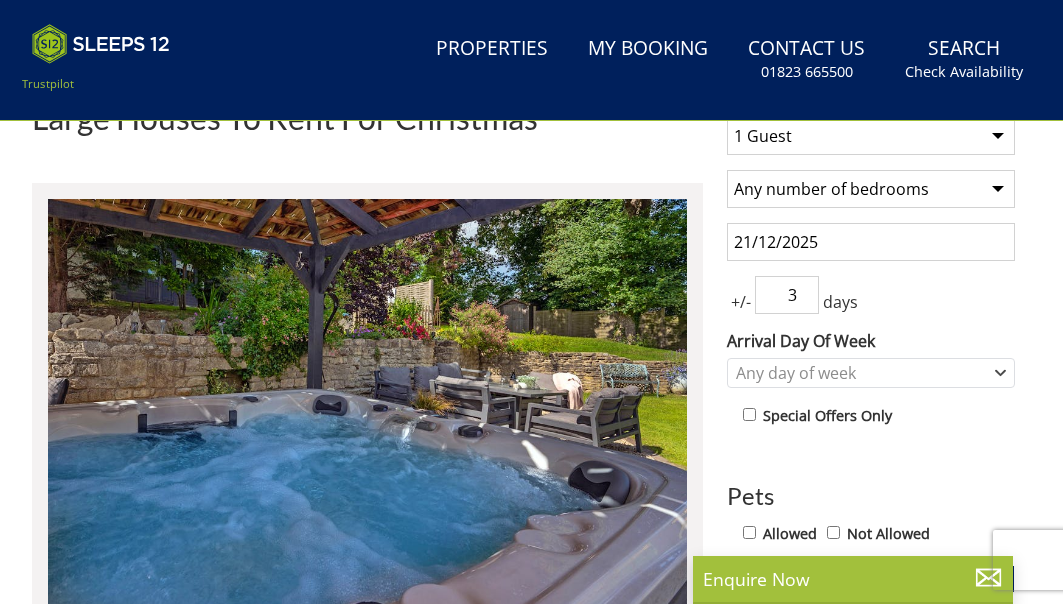 click on "Any number of bedrooms
4 Bedrooms
5 Bedrooms
6 Bedrooms
7 Bedrooms
8 Bedrooms
9 Bedrooms
10 Bedrooms
11 Bedrooms
12 Bedrooms
13 Bedrooms
14 Bedrooms
15 Bedrooms
16 Bedrooms" at bounding box center [871, 189] 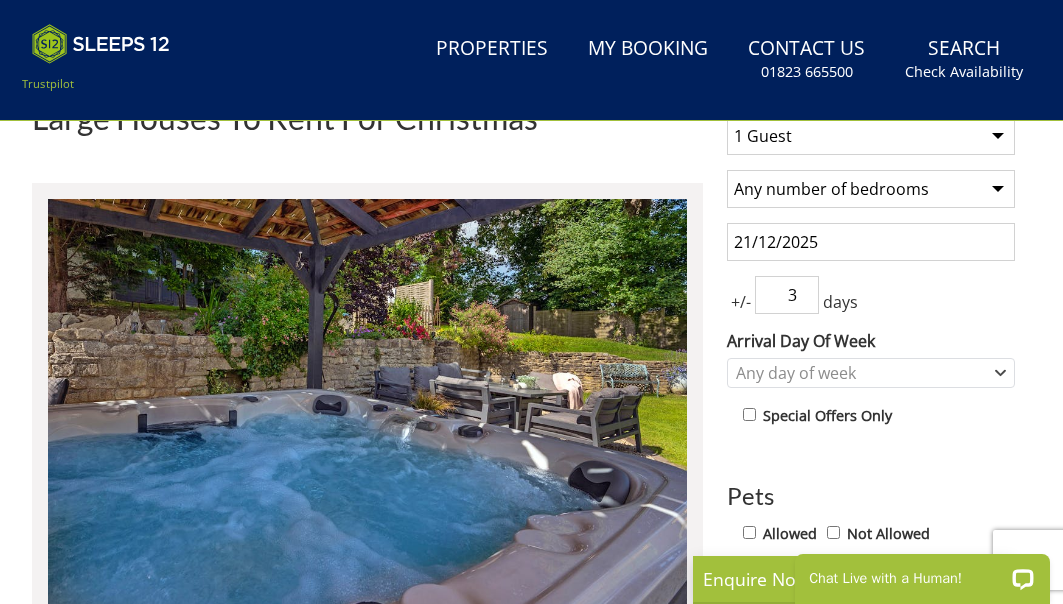 scroll, scrollTop: 0, scrollLeft: 0, axis: both 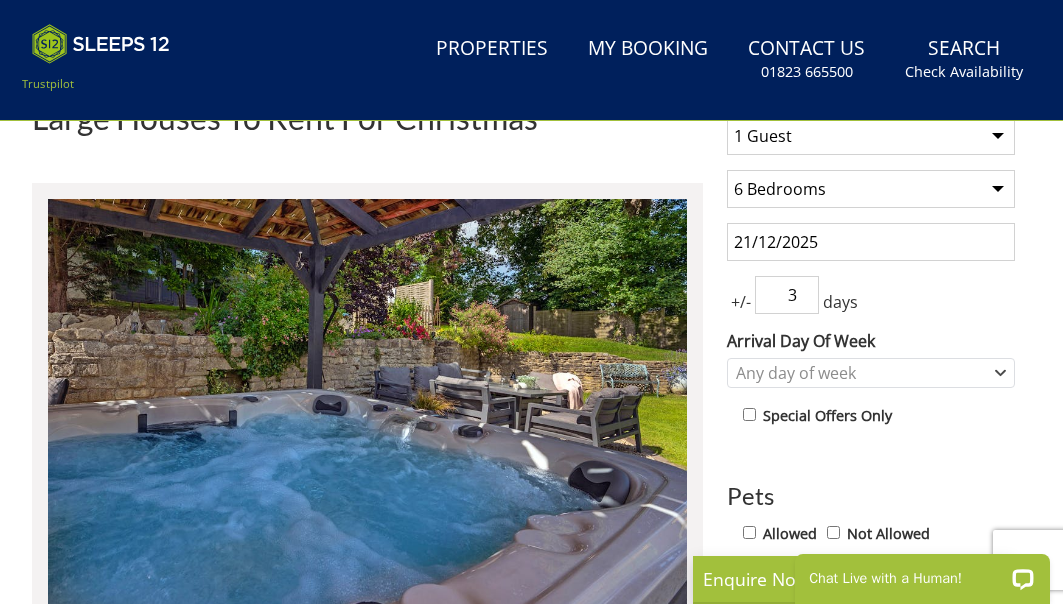 click on "21/12/2025" at bounding box center (871, 242) 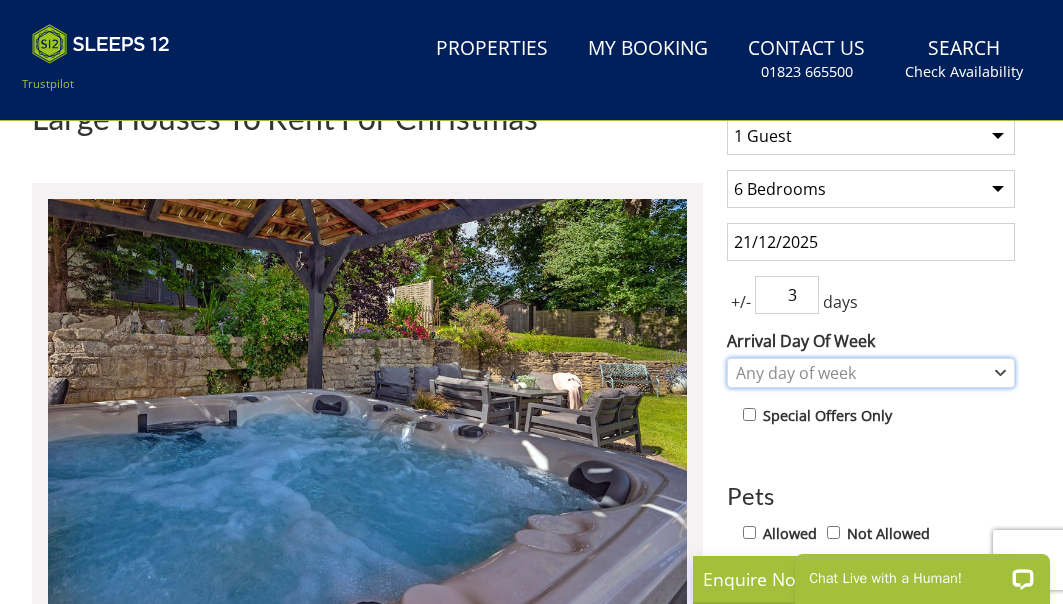 click on "Any day of week" at bounding box center (860, 373) 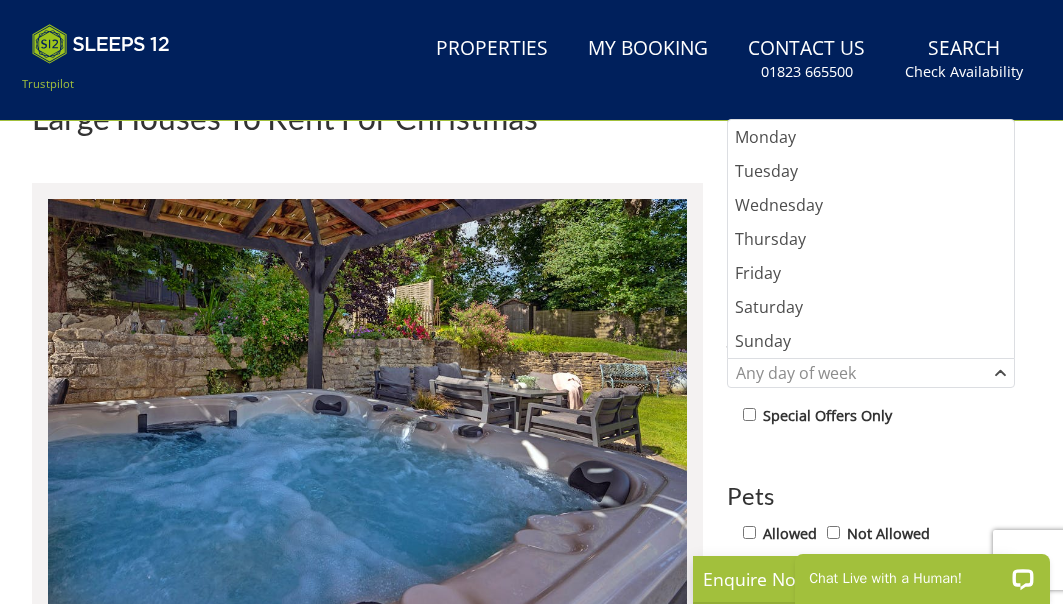 click on "[NUMBER] Guest
[NUMBER] Guests
[NUMBER] Guests
[NUMBER] Guests
[NUMBER] Guests
[NUMBER] Guests
[NUMBER] Guests
[NUMBER] Guests
[NUMBER] Guests
[NUMBER] Guests
[NUMBER] Guests
[NUMBER] Guests
[NUMBER] Guests
[NUMBER] Guests
[NUMBER] Guests
[NUMBER] Guests
[NUMBER] Guests
[NUMBER] Guests
[NUMBER] Guests
[NUMBER] Guests
[NUMBER] Guests
[NUMBER] Guests
[NUMBER] Guests
[NUMBER] Guests
[NUMBER] Guests
[NUMBER] Guests
[NUMBER] Guests
[NUMBER] Guests
[NUMBER] Guests
[NUMBER] Guests
[NUMBER] Guests
[NUMBER] Guests
Any number of bedrooms
[NUMBER] Bedrooms
[NUMBER] Bedrooms
[NUMBER] Bedrooms
[NUMBER] Bedrooms
[NUMBER] Bedrooms
[NUMBER] Bedrooms
[NUMBER] Bedrooms
[NUMBER] Bedrooms
[NUMBER] Bedrooms
[NUMBER] Bedrooms
[NUMBER] Bedrooms
[NUMBER] Bedrooms
[NUMBER] Bedrooms
[DATE]
+/-
[NUMBER]
days
Arrival Day Of Week
Monday
Tuesday
Wednesday" at bounding box center [871, 611] 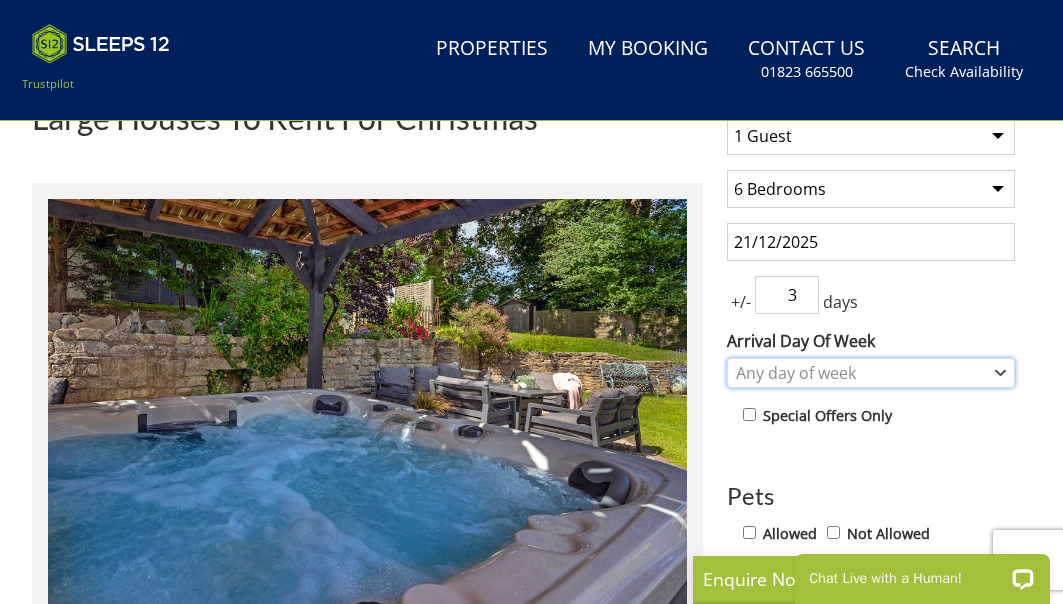 click on "Any day of week" at bounding box center (860, 373) 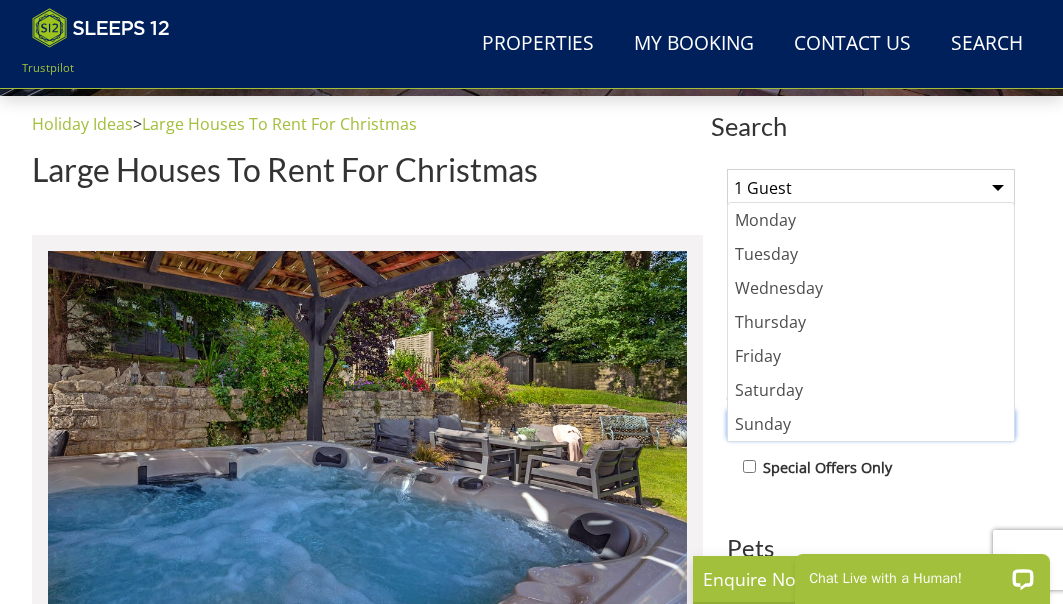 scroll, scrollTop: 626, scrollLeft: 0, axis: vertical 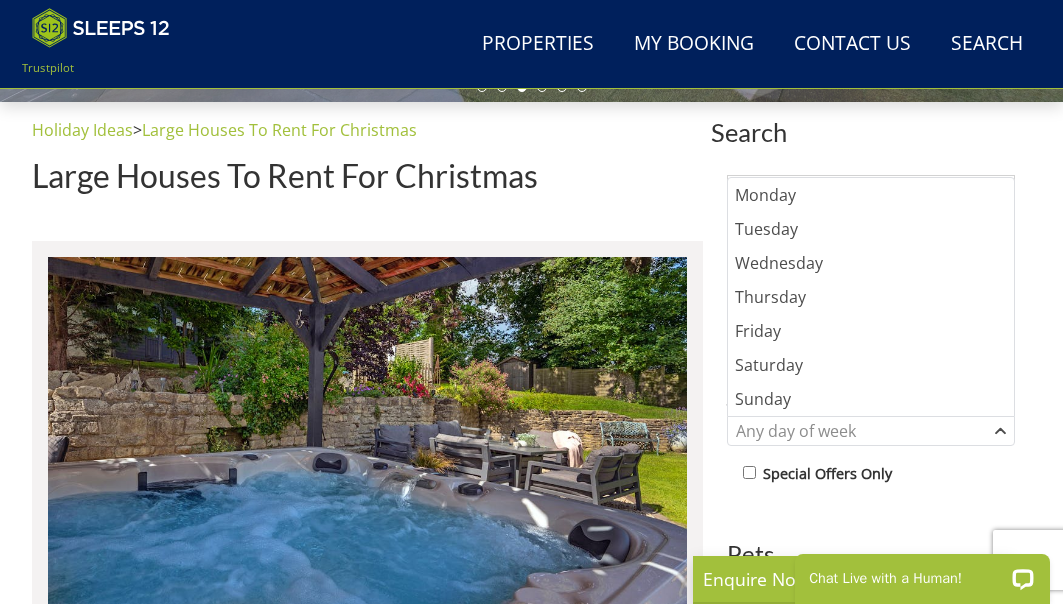 click on "Special Offers Only" at bounding box center (879, 475) 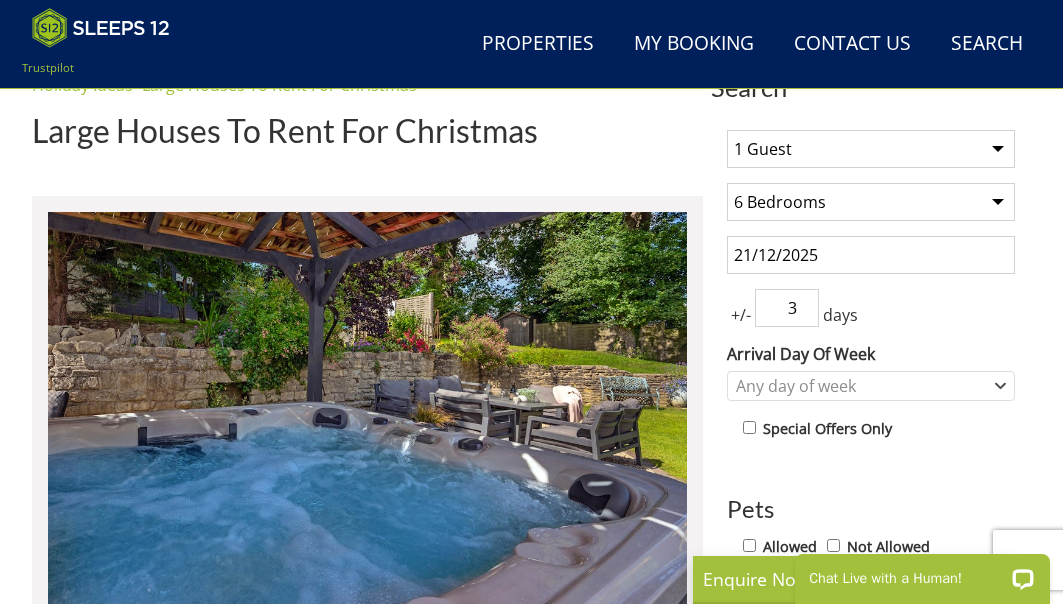 scroll, scrollTop: 703, scrollLeft: 0, axis: vertical 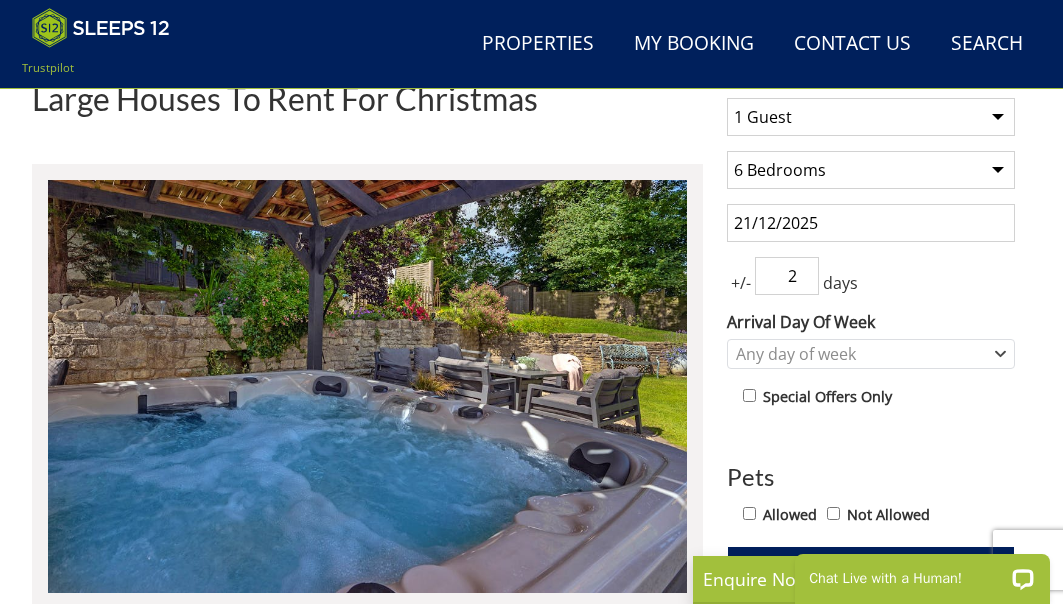 click on "2" at bounding box center [787, 276] 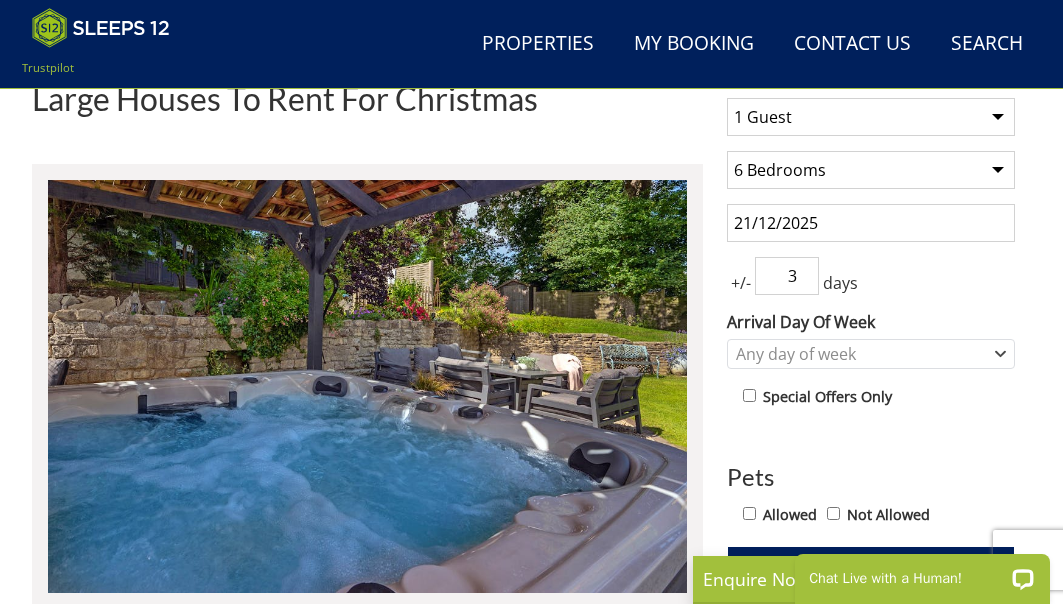 click on "3" at bounding box center [787, 276] 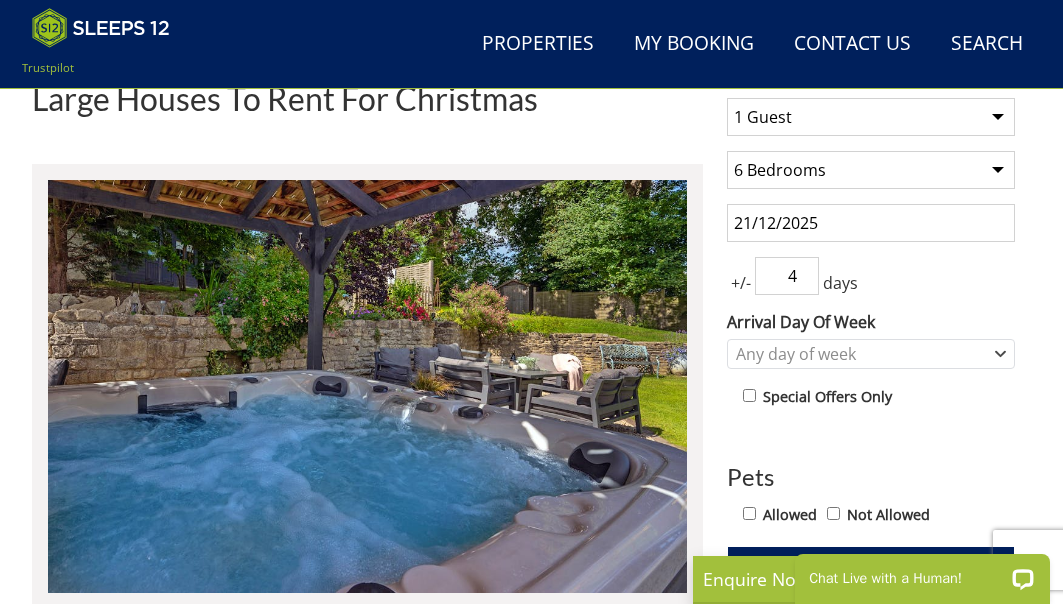 click on "4" at bounding box center [787, 276] 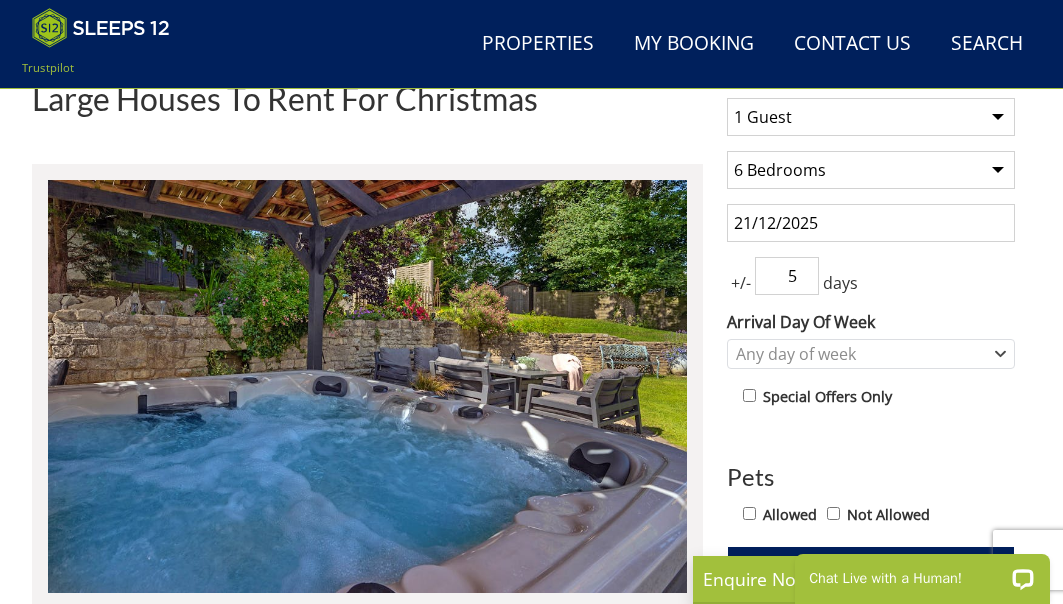 type on "5" 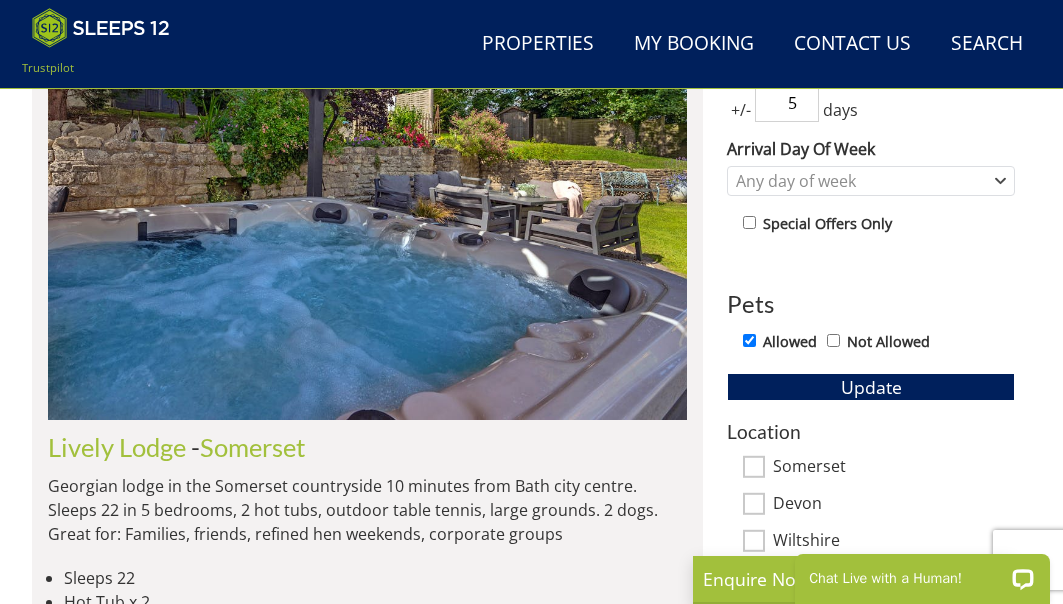 scroll, scrollTop: 899, scrollLeft: 0, axis: vertical 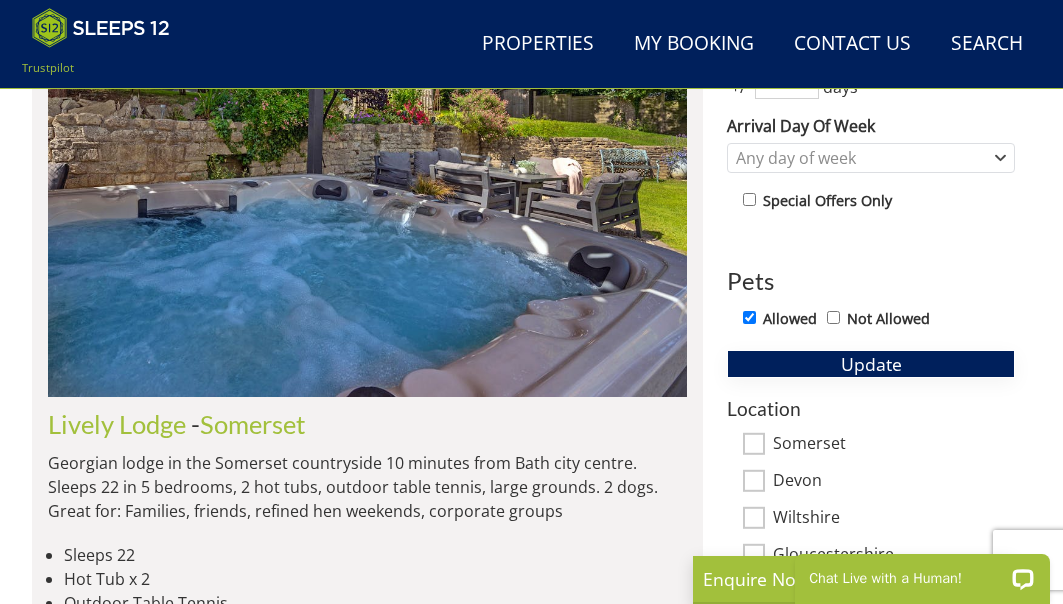 click on "Update" at bounding box center [871, 364] 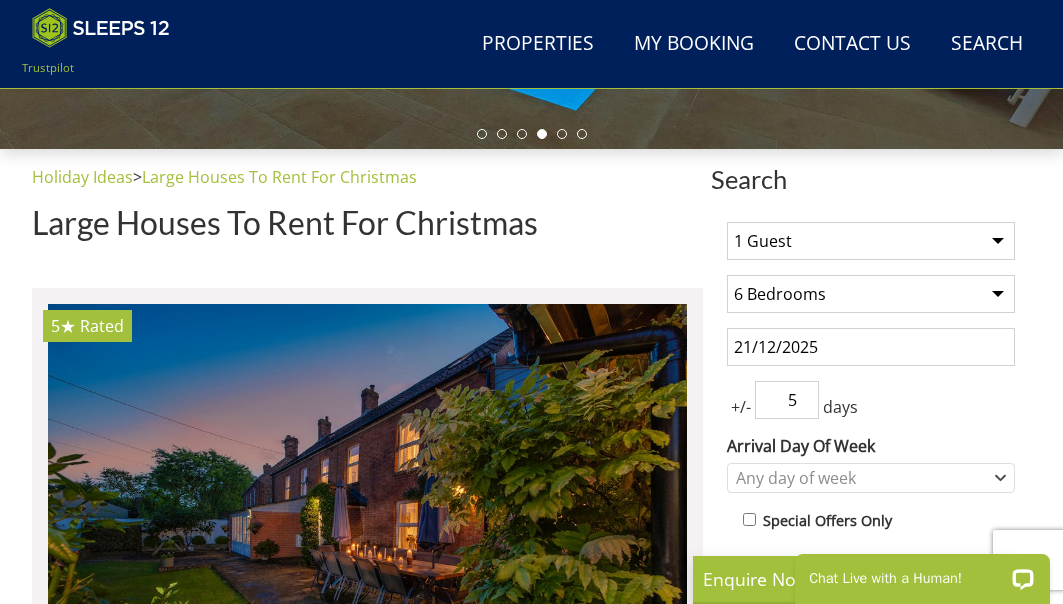 scroll, scrollTop: 597, scrollLeft: 0, axis: vertical 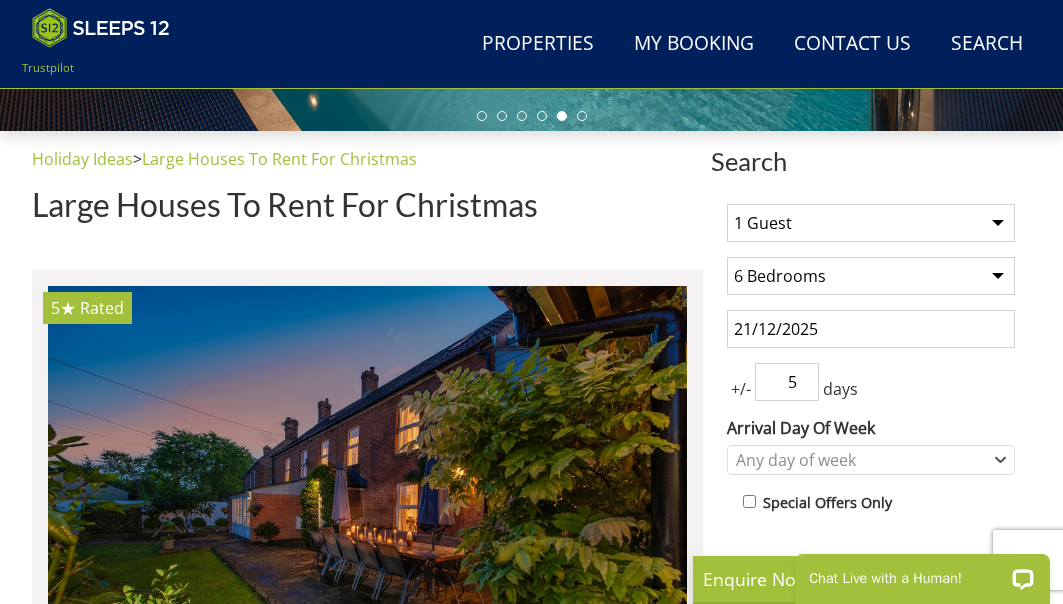 click on "5" at bounding box center [787, 382] 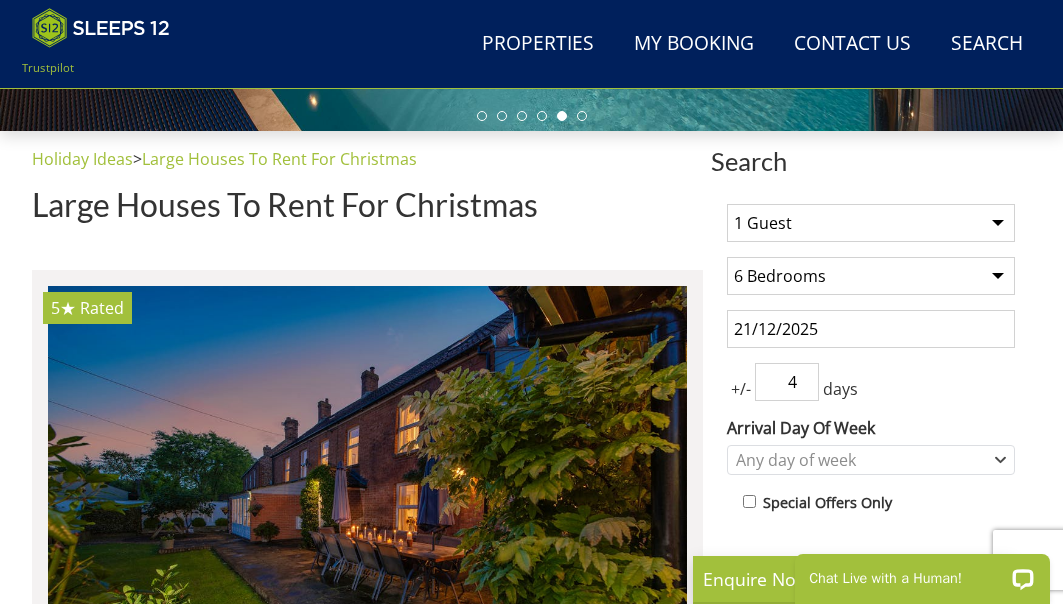 click on "4" at bounding box center [787, 382] 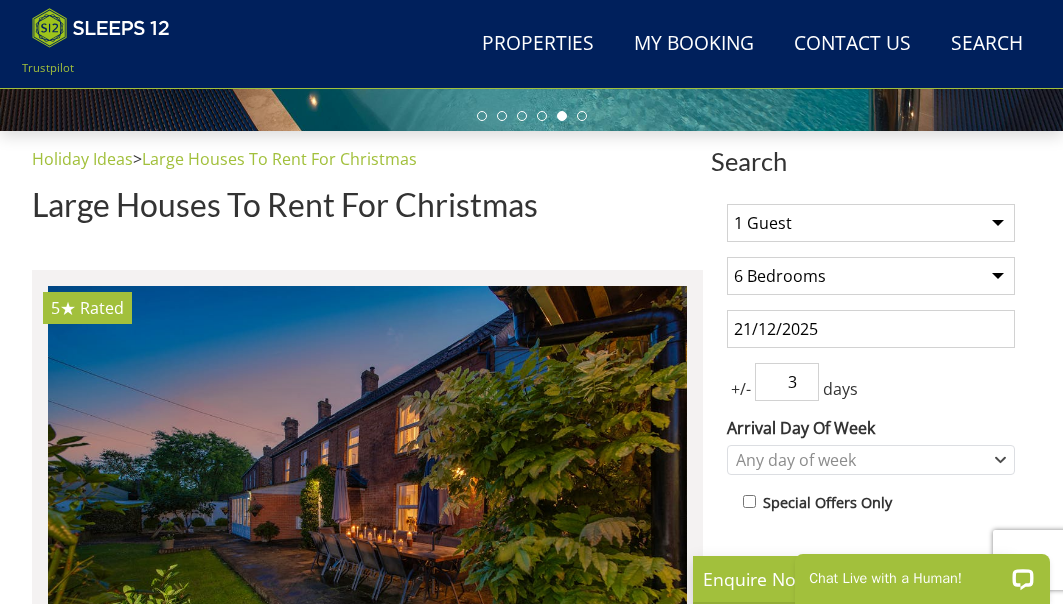 click on "3" at bounding box center [787, 382] 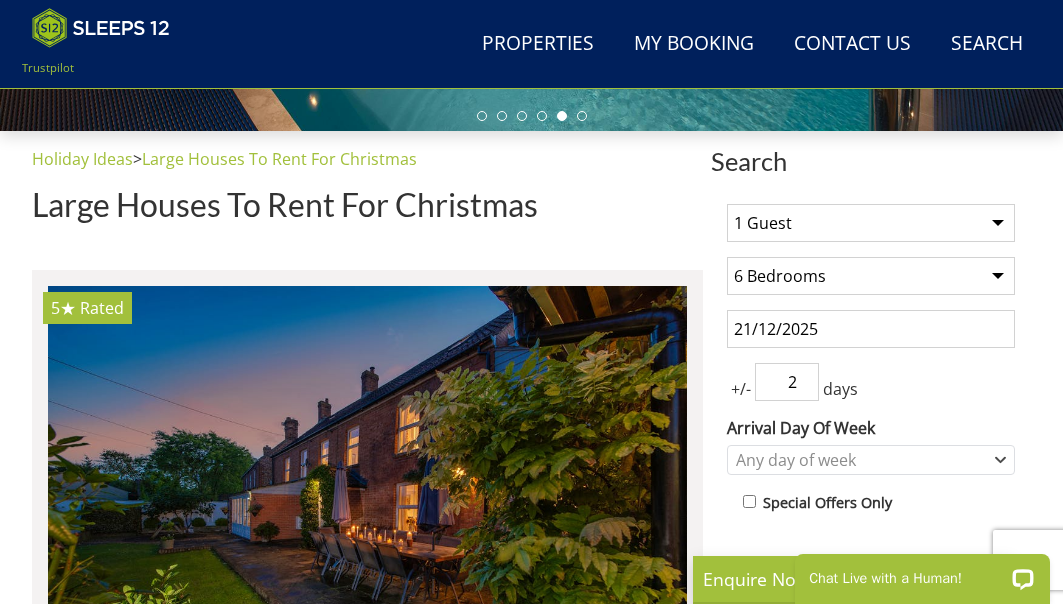 type on "2" 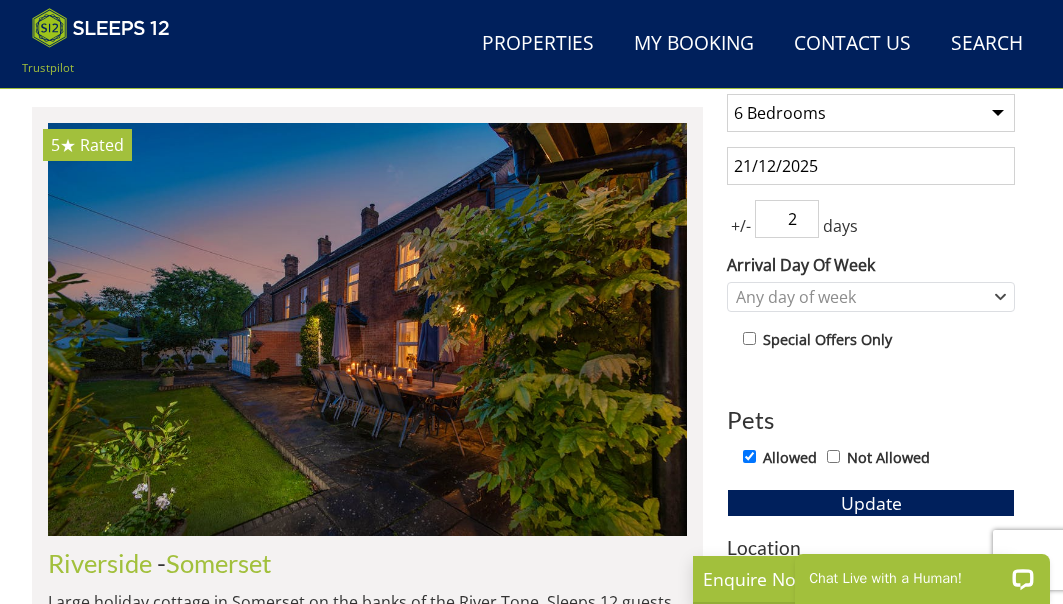 scroll, scrollTop: 763, scrollLeft: 0, axis: vertical 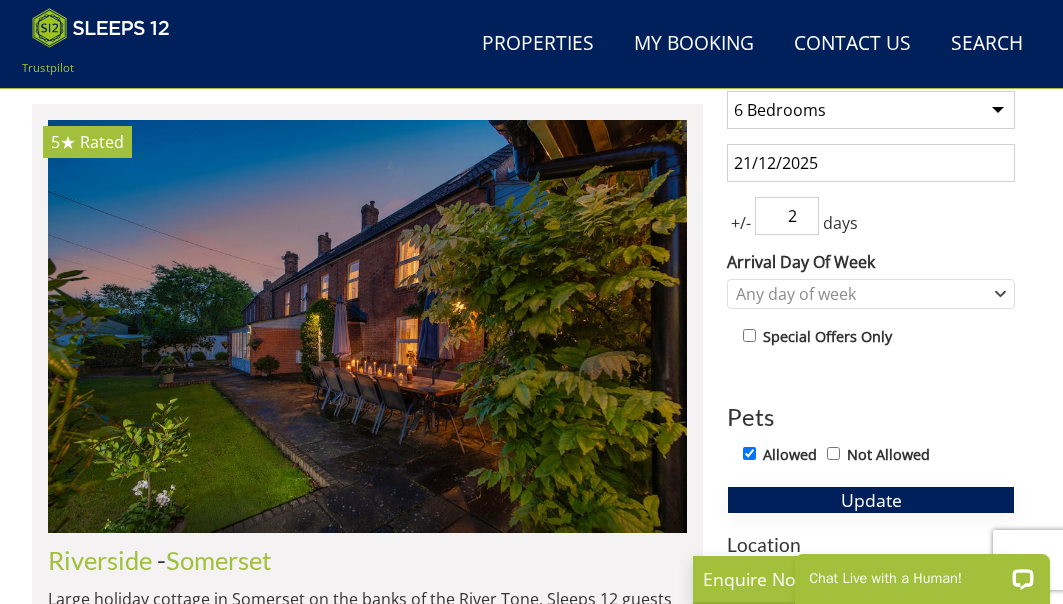 click on "Update" at bounding box center (871, 500) 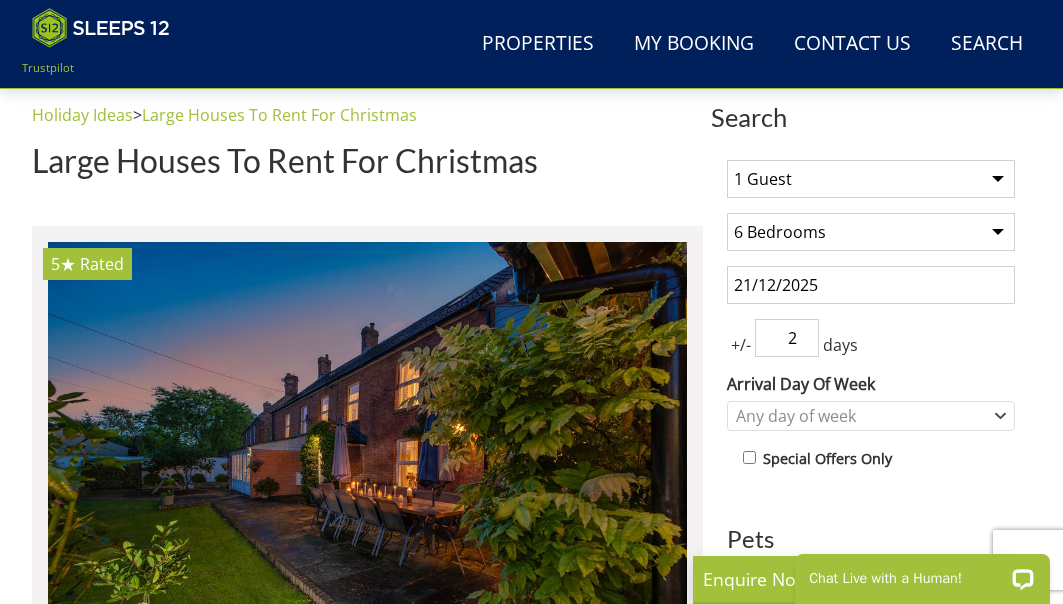 scroll, scrollTop: 634, scrollLeft: 0, axis: vertical 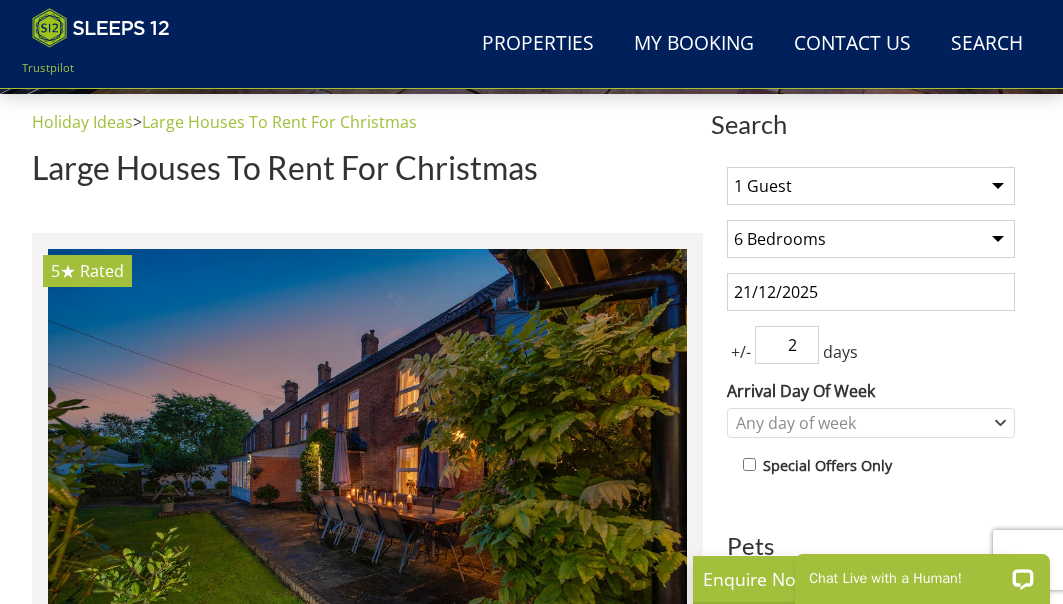 click on "[NUMBER] Guest
[NUMBER] Guests
[NUMBER] Guests
[NUMBER] Guests
[NUMBER] Guests
[NUMBER] Guests
[NUMBER] Guests
[NUMBER] Guests
[NUMBER] Guests
[NUMBER] Guests
[NUMBER] Guests
[NUMBER] Guests
[NUMBER] Guests
[NUMBER] Guests
[NUMBER] Guests
[NUMBER] Guests
[NUMBER] Guests
[NUMBER] Guests
[NUMBER] Guests
[NUMBER] Guests
[NUMBER] Guests
[NUMBER] Guests
[NUMBER] Guests
[NUMBER] Guests
[NUMBER] Guests
[NUMBER] Guests
[NUMBER] Guests
[NUMBER] Guests
[NUMBER] Guests
[NUMBER] Guests
[NUMBER] Guests
[NUMBER] Guests
Any number of bedrooms
[NUMBER] Bedrooms
[NUMBER] Bedrooms
[NUMBER] Bedrooms
[NUMBER] Bedrooms
[NUMBER] Bedrooms
[NUMBER] Bedrooms
[NUMBER] Bedrooms
[NUMBER] Bedrooms
[NUMBER] Bedrooms
[NUMBER] Bedrooms
[NUMBER] Bedrooms
[NUMBER] Bedrooms
[NUMBER] Bedrooms
[DATE]
+/-
[NUMBER]
days
Arrival Day Of Week
Monday
Tuesday
Wednesday" at bounding box center (871, 649) 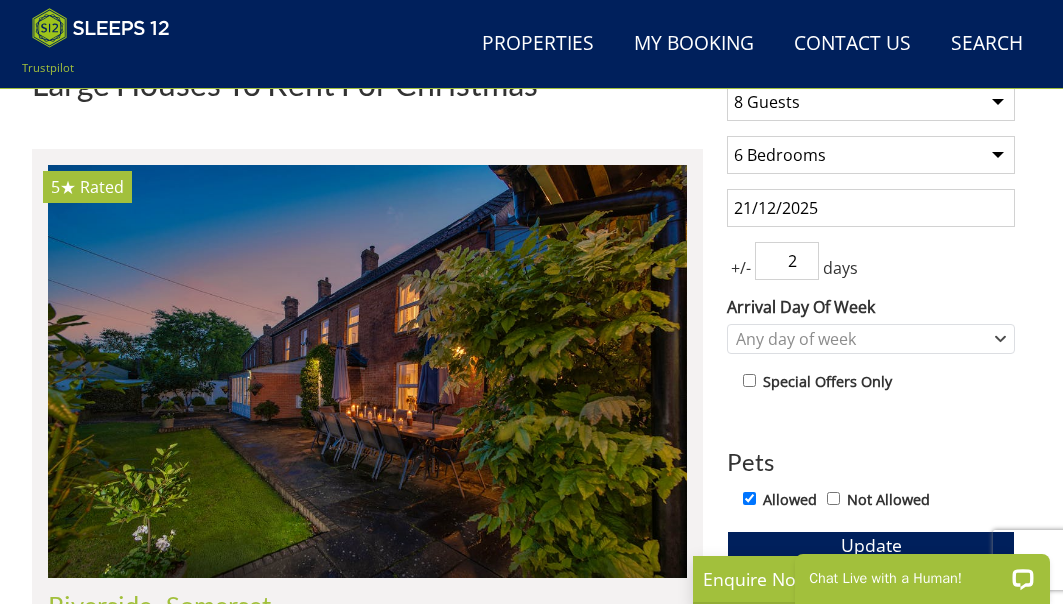 scroll, scrollTop: 722, scrollLeft: 0, axis: vertical 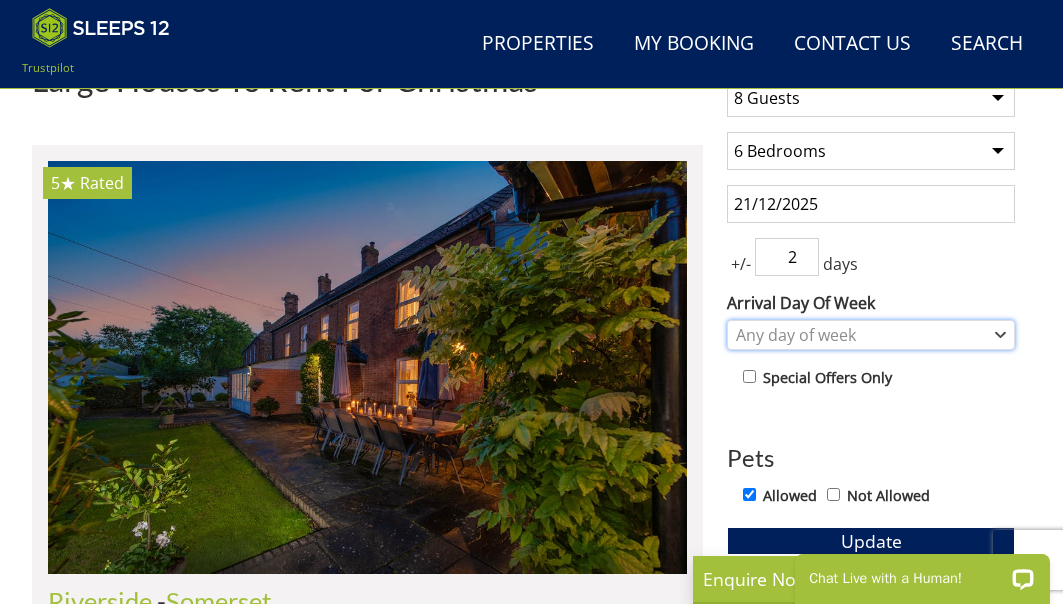 click on "Any day of week" at bounding box center (860, 335) 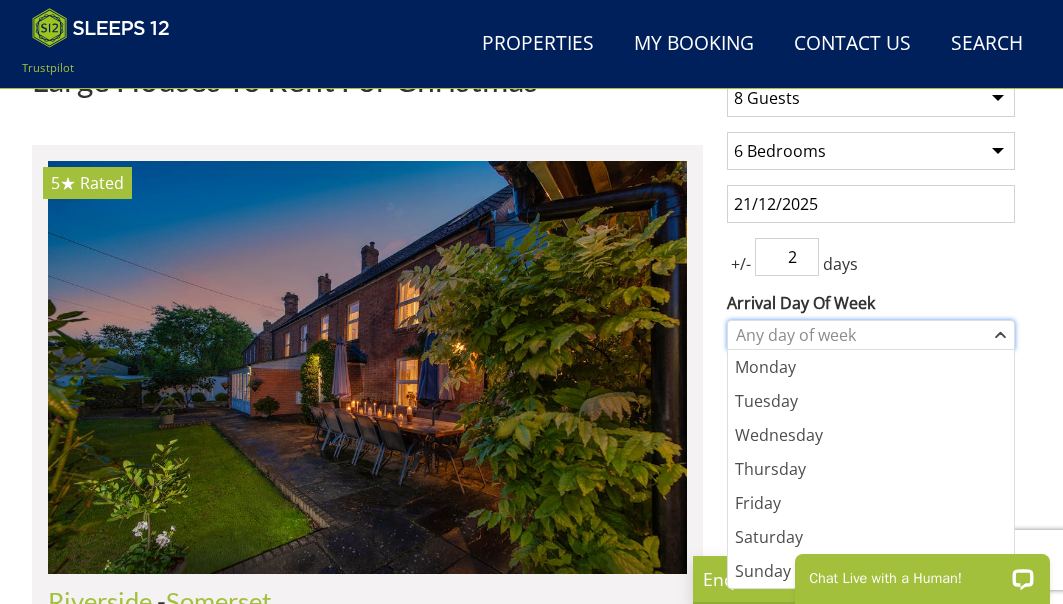 click on "Any day of week" at bounding box center (860, 335) 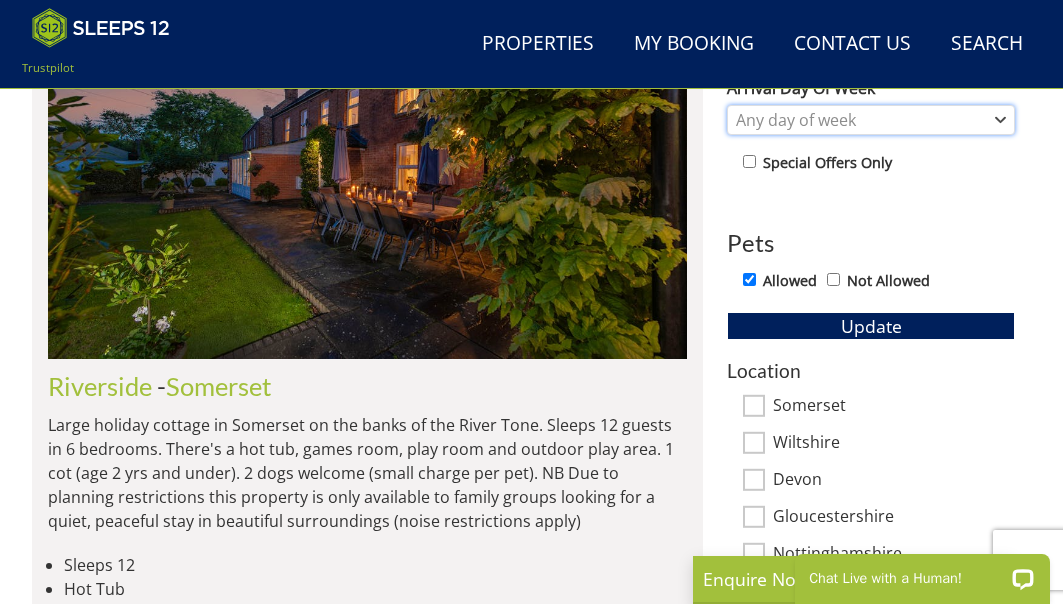 scroll, scrollTop: 901, scrollLeft: 0, axis: vertical 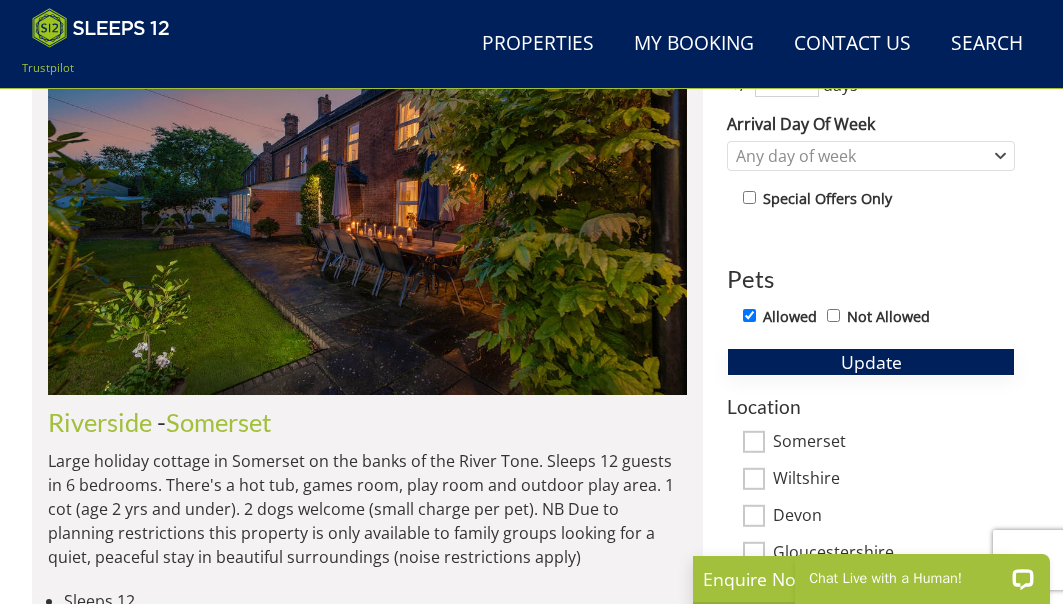 click on "Update" at bounding box center (871, 362) 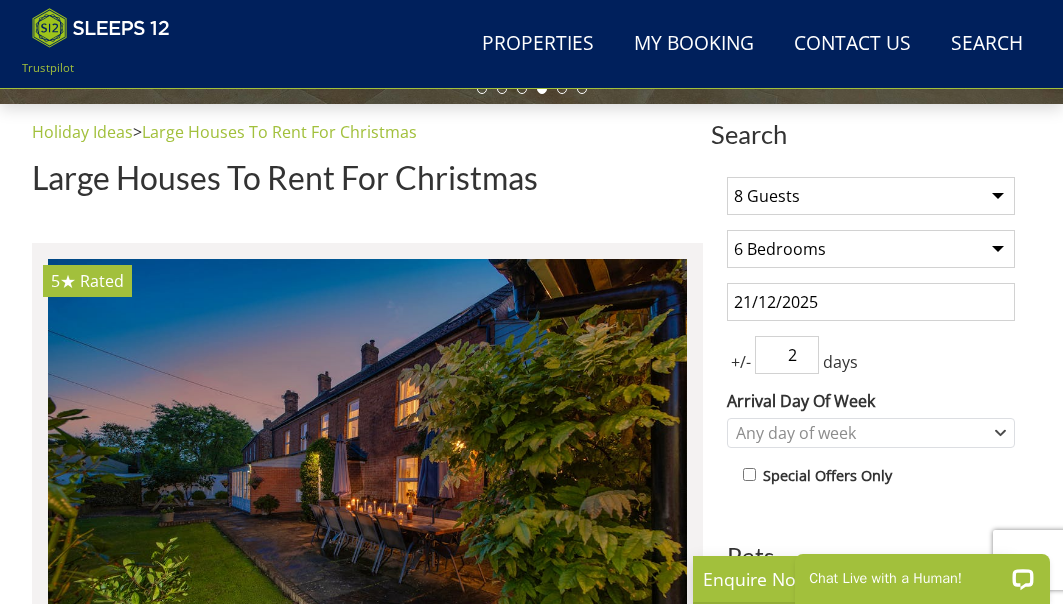 scroll, scrollTop: 558, scrollLeft: 0, axis: vertical 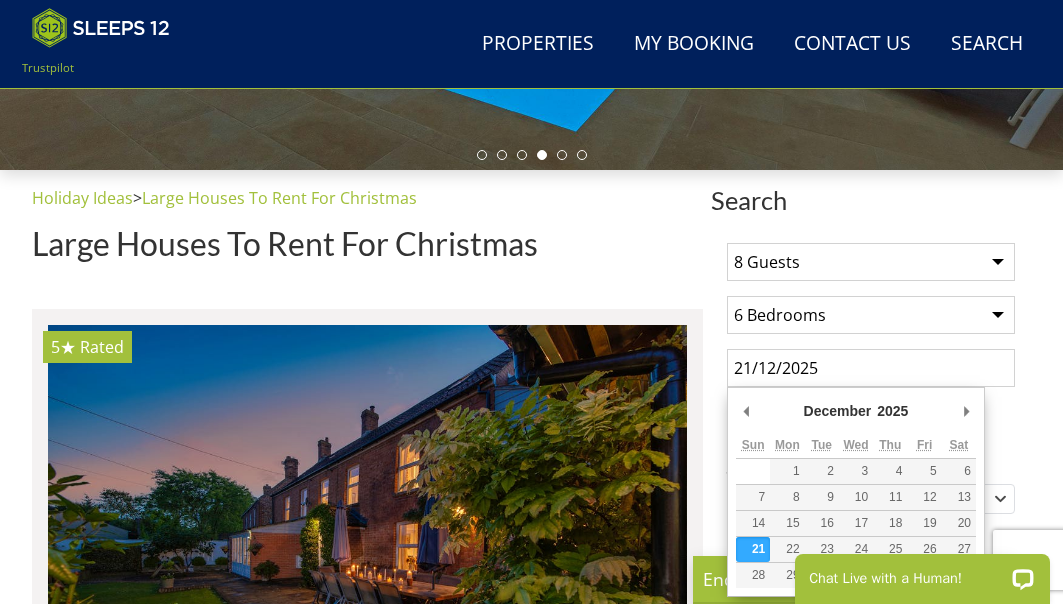 click on "21/12/2025" at bounding box center (871, 368) 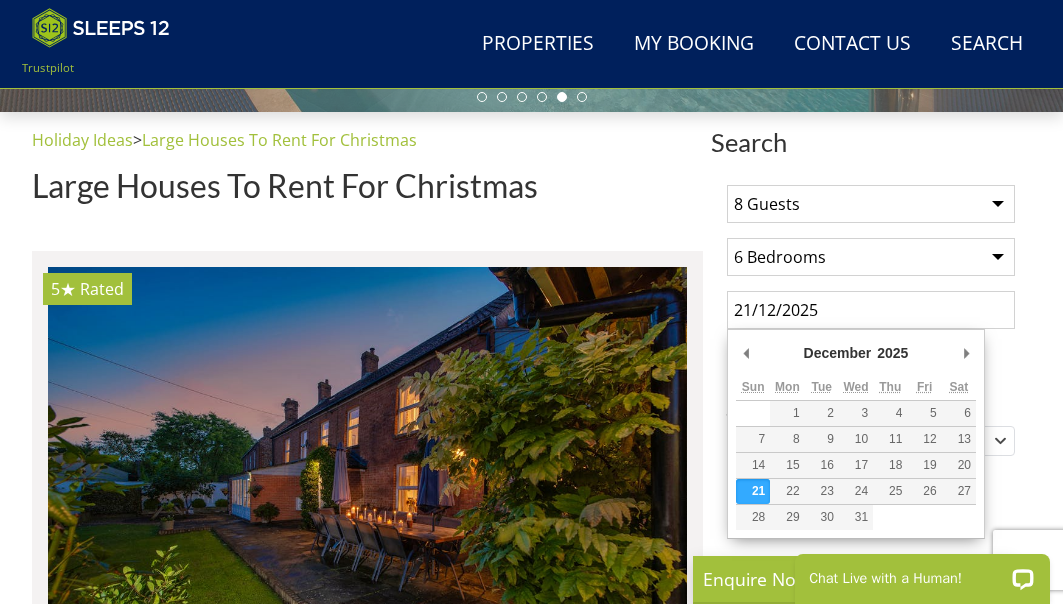 scroll, scrollTop: 636, scrollLeft: 0, axis: vertical 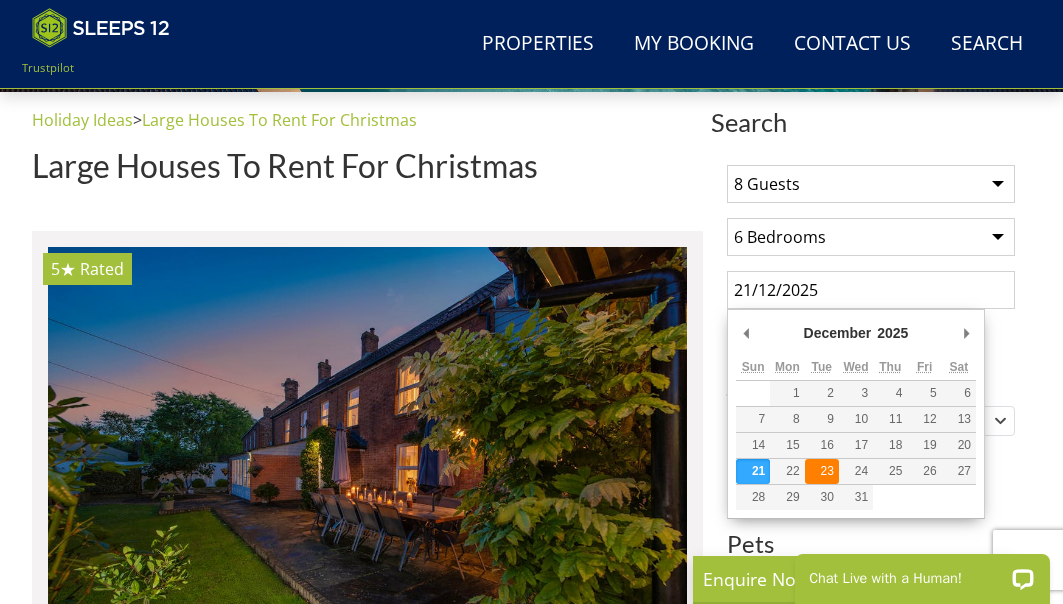 type on "23/12/2025" 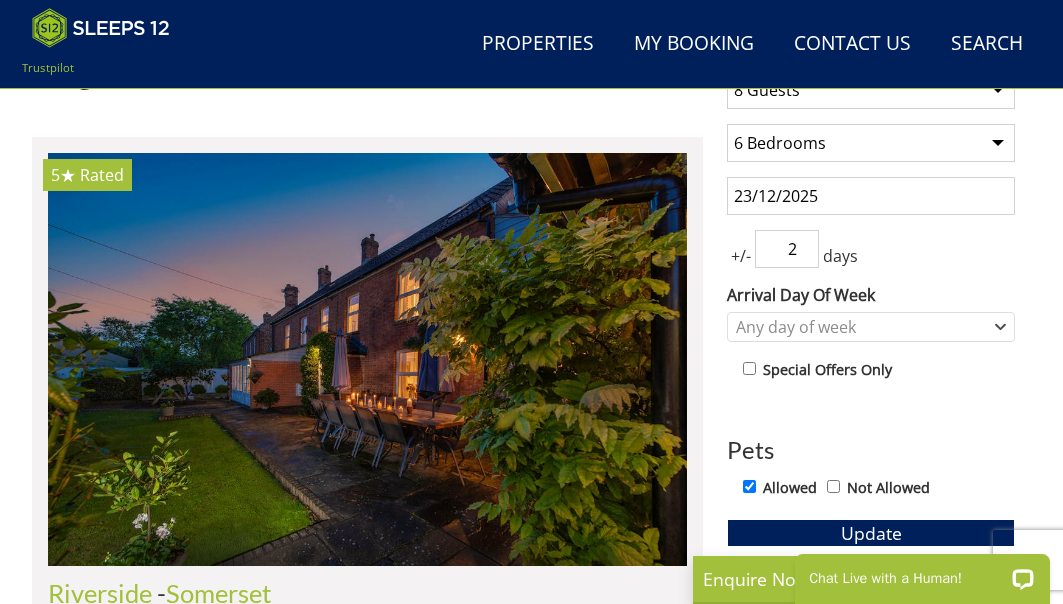 scroll, scrollTop: 736, scrollLeft: 0, axis: vertical 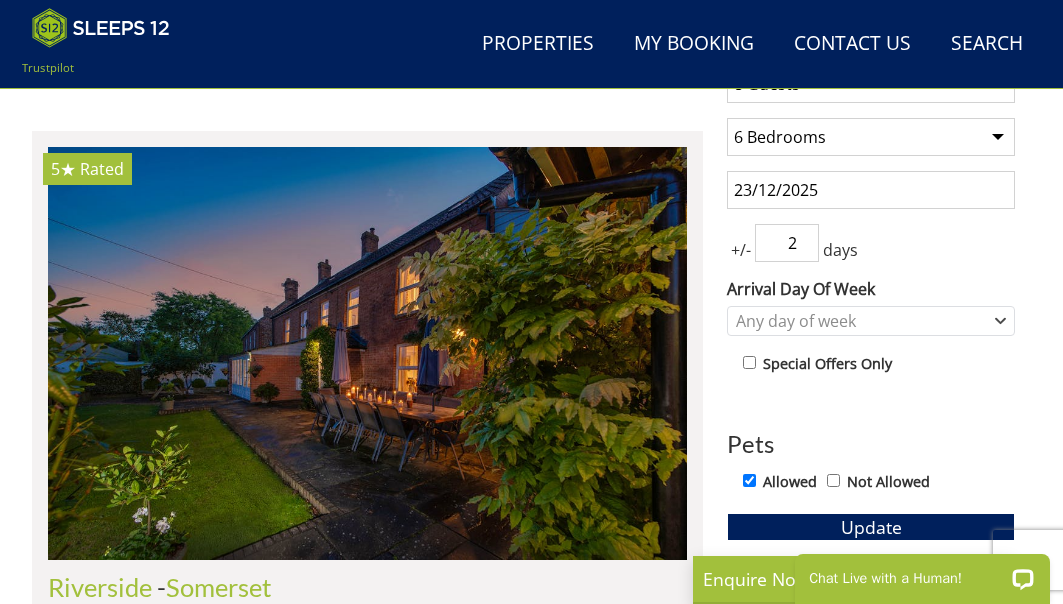 click on "2" at bounding box center [787, 243] 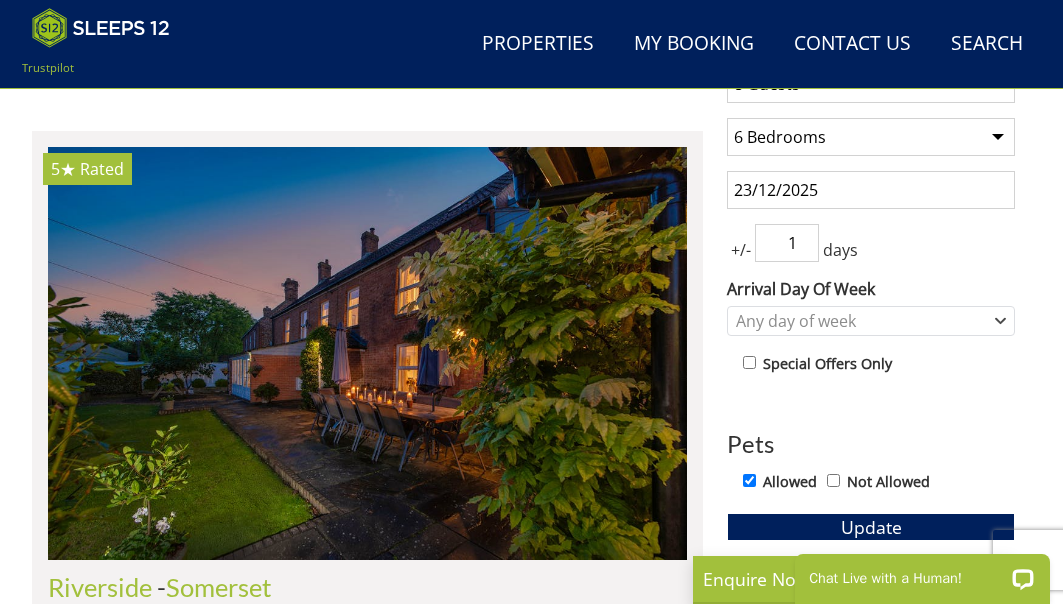 type on "1" 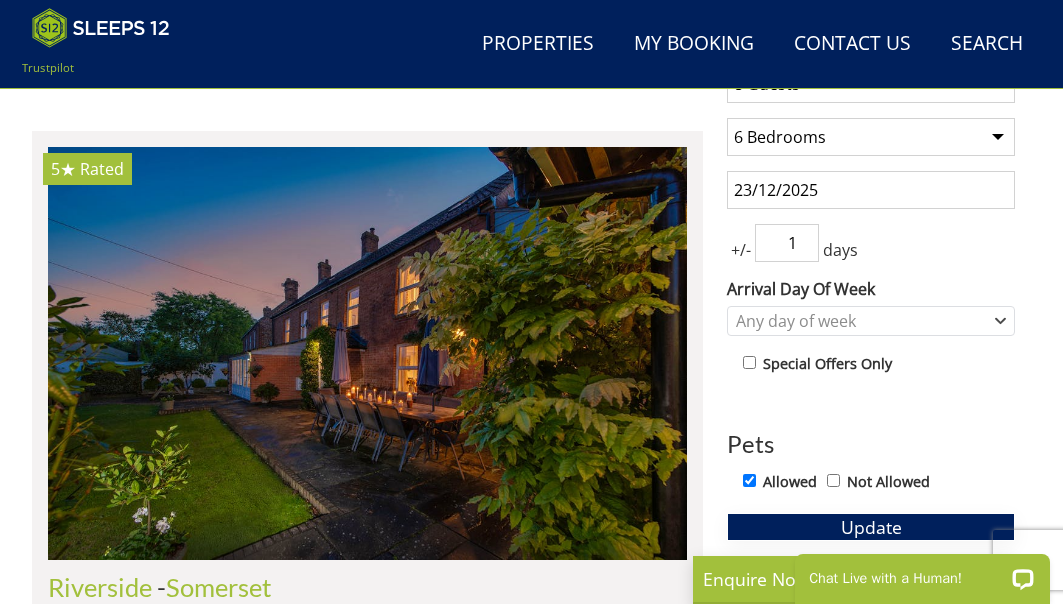 click on "Update" at bounding box center (871, 527) 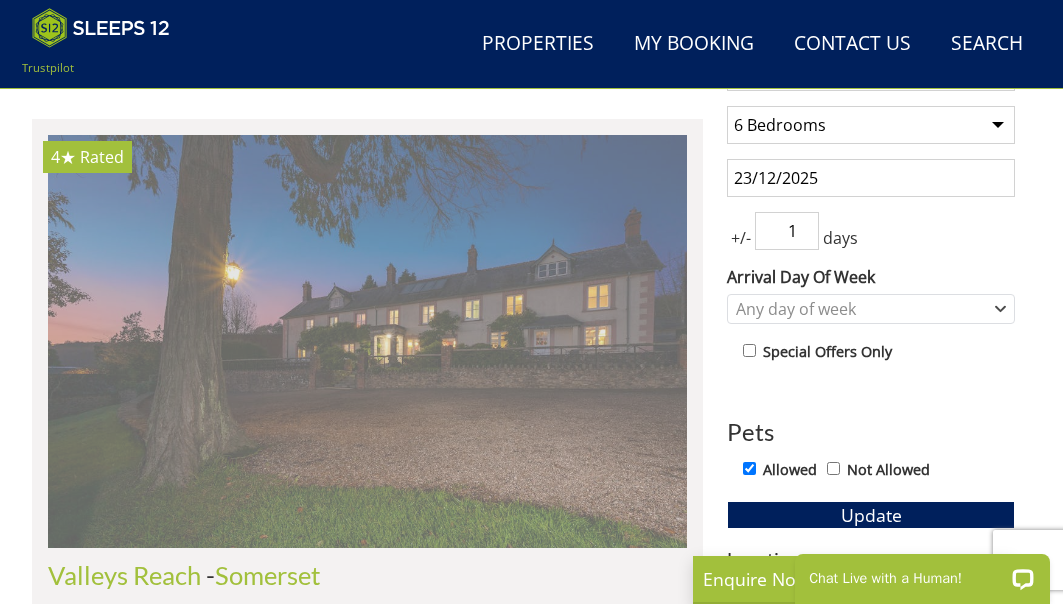 scroll, scrollTop: 735, scrollLeft: 0, axis: vertical 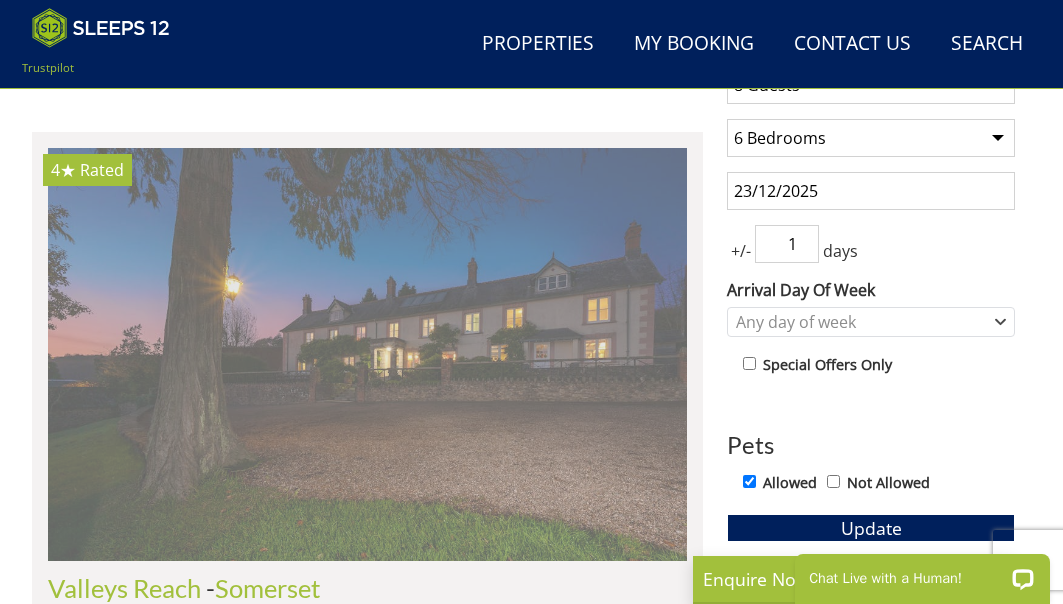 click at bounding box center (367, 354) 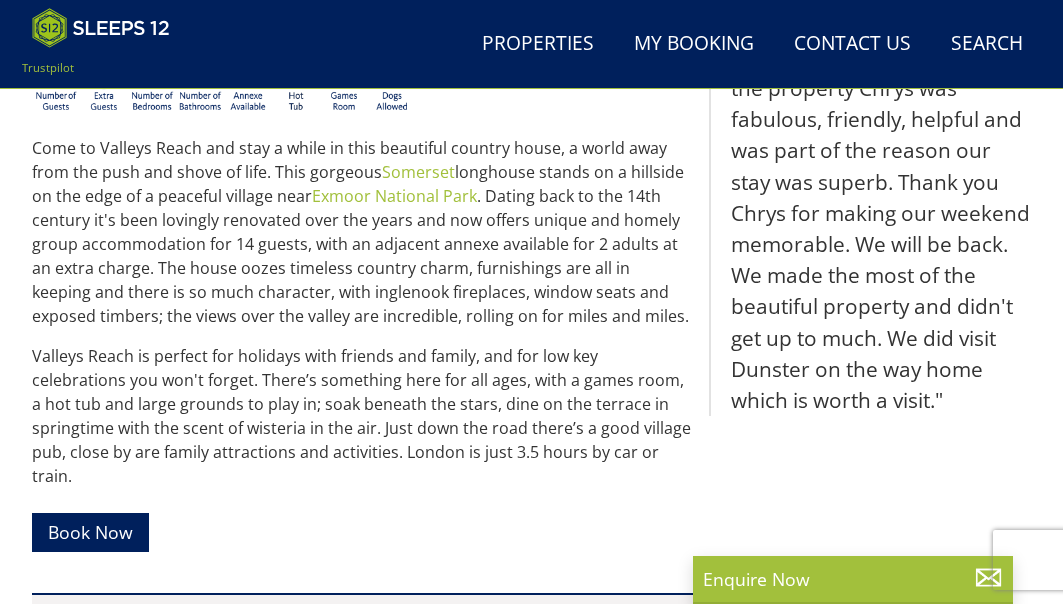 scroll, scrollTop: 1101, scrollLeft: 0, axis: vertical 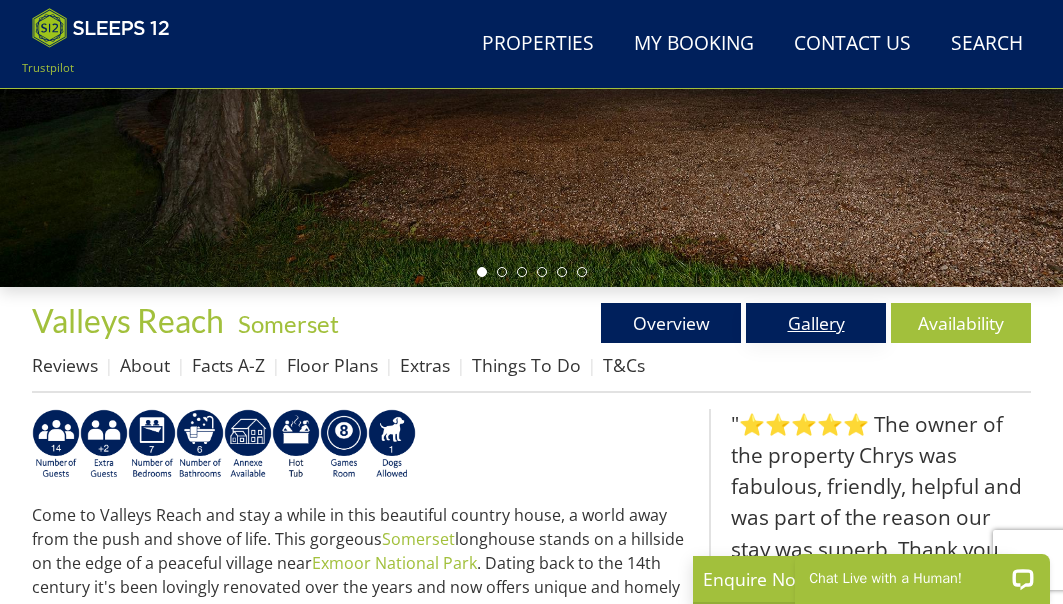 click on "Gallery" at bounding box center [816, 323] 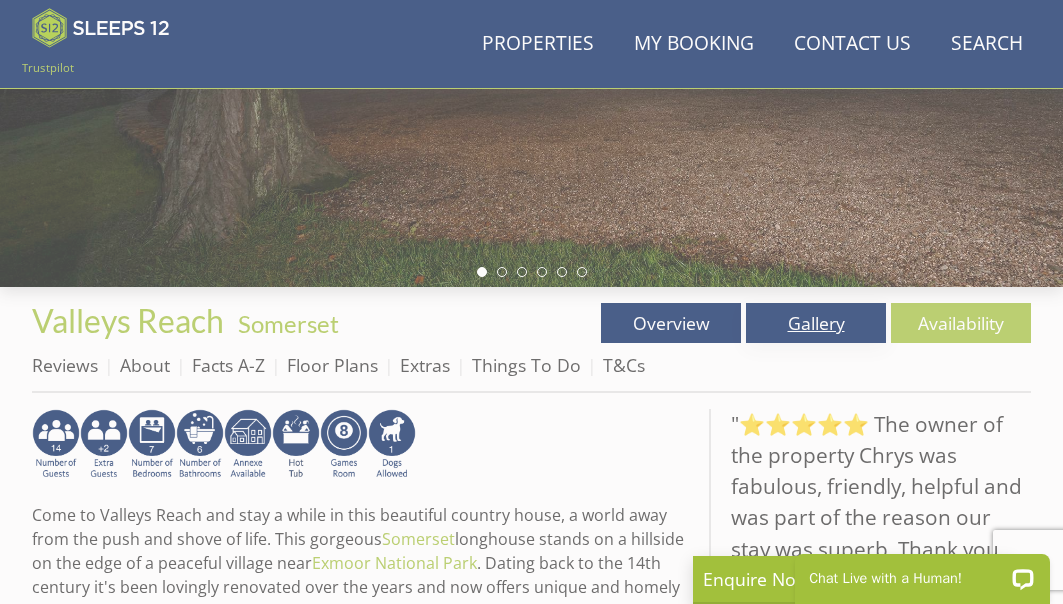 scroll, scrollTop: 0, scrollLeft: 0, axis: both 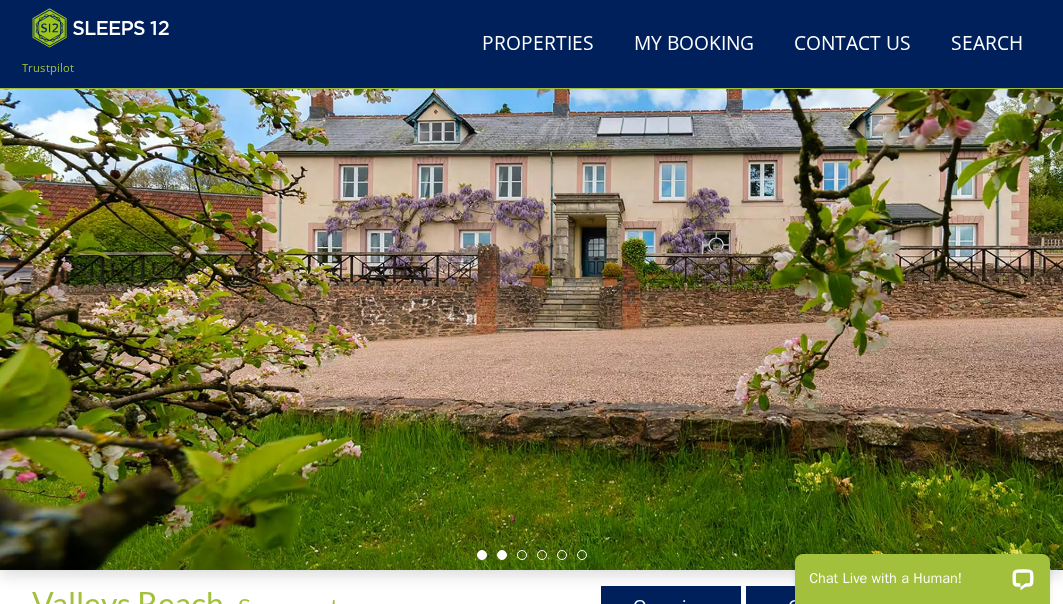 click at bounding box center (502, 555) 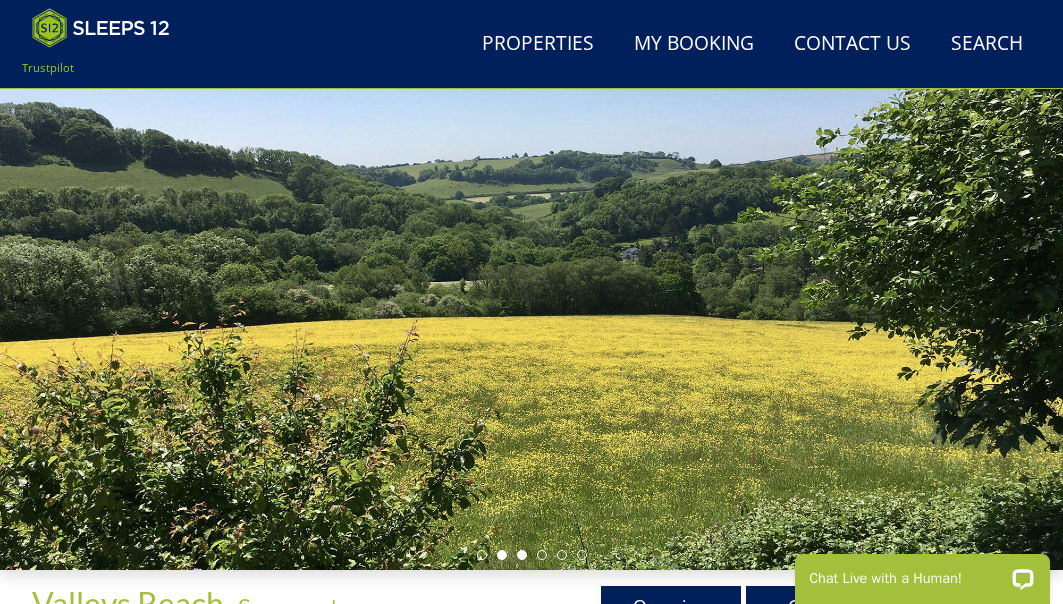 click at bounding box center [522, 555] 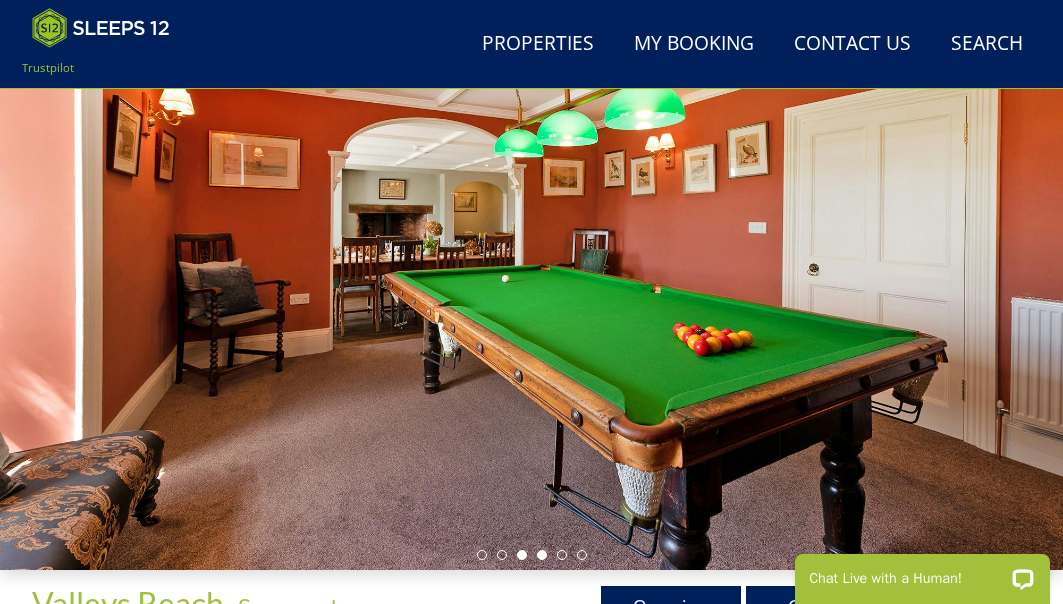 click at bounding box center (542, 555) 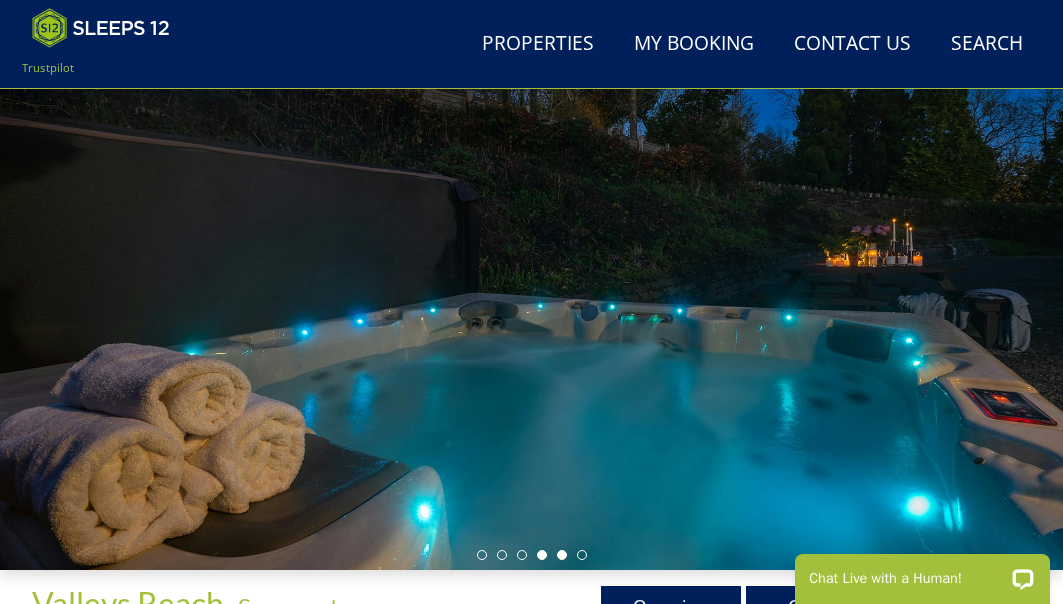 click at bounding box center (562, 555) 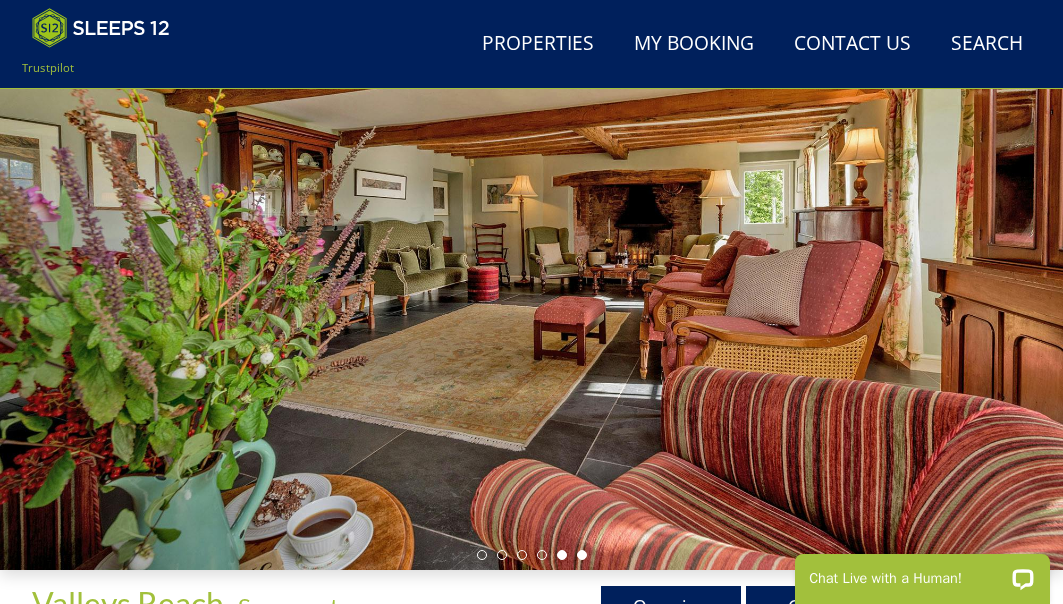 click at bounding box center [582, 555] 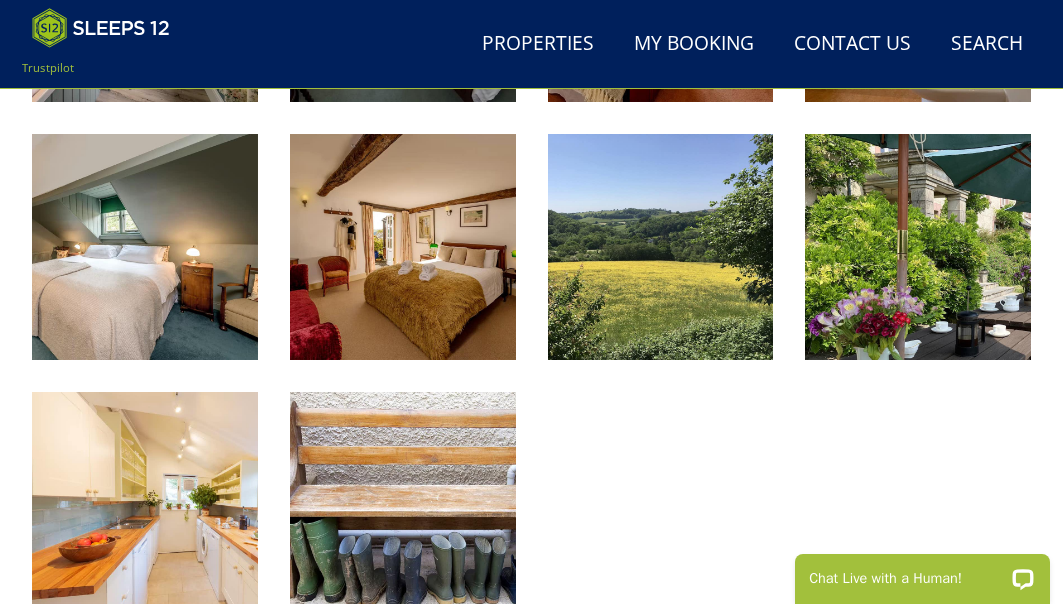 scroll, scrollTop: 2360, scrollLeft: 0, axis: vertical 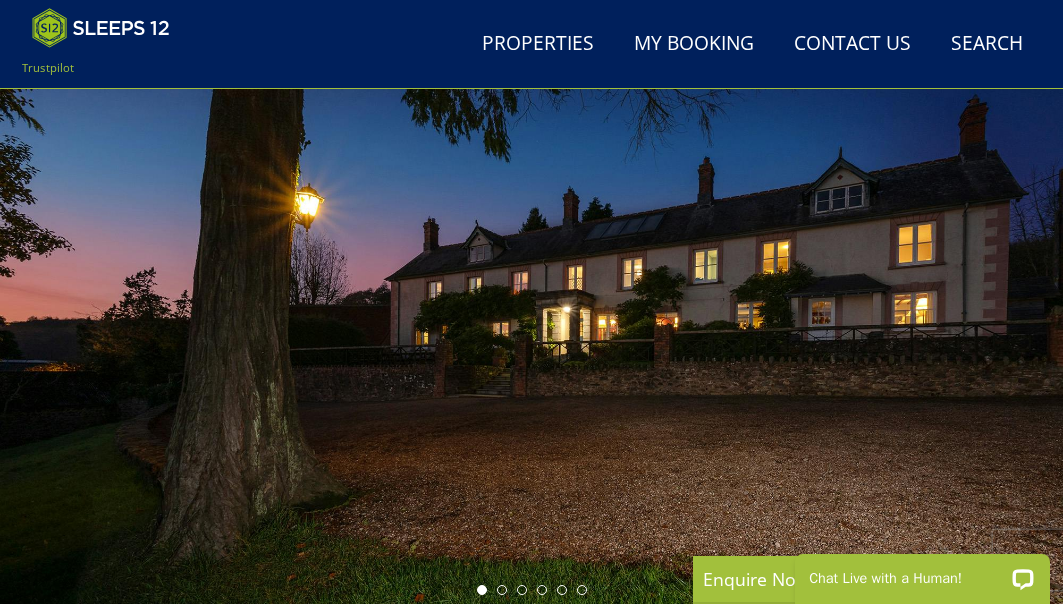 select on "8" 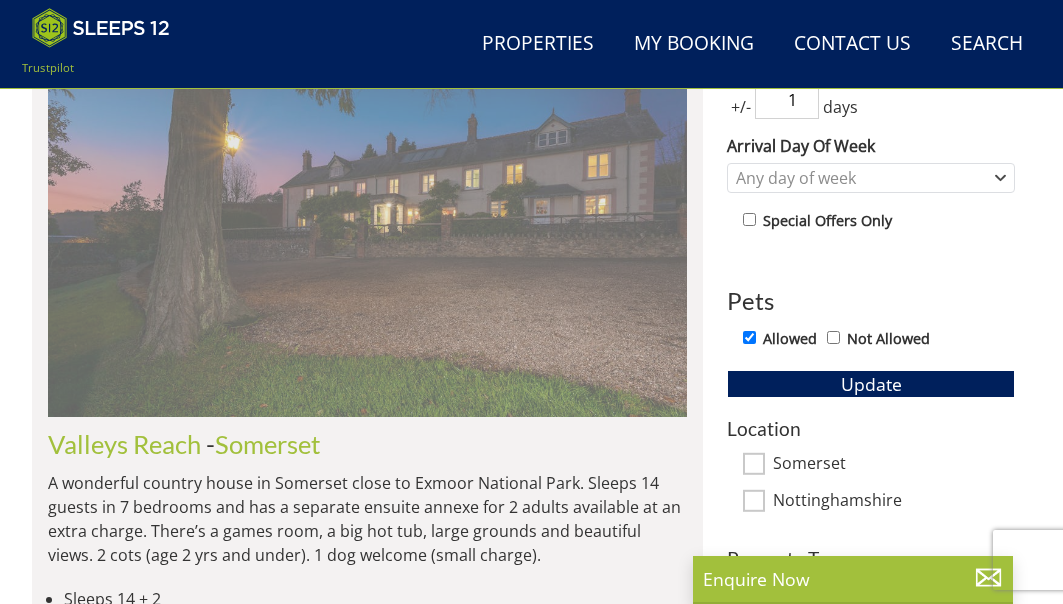 scroll, scrollTop: 887, scrollLeft: 0, axis: vertical 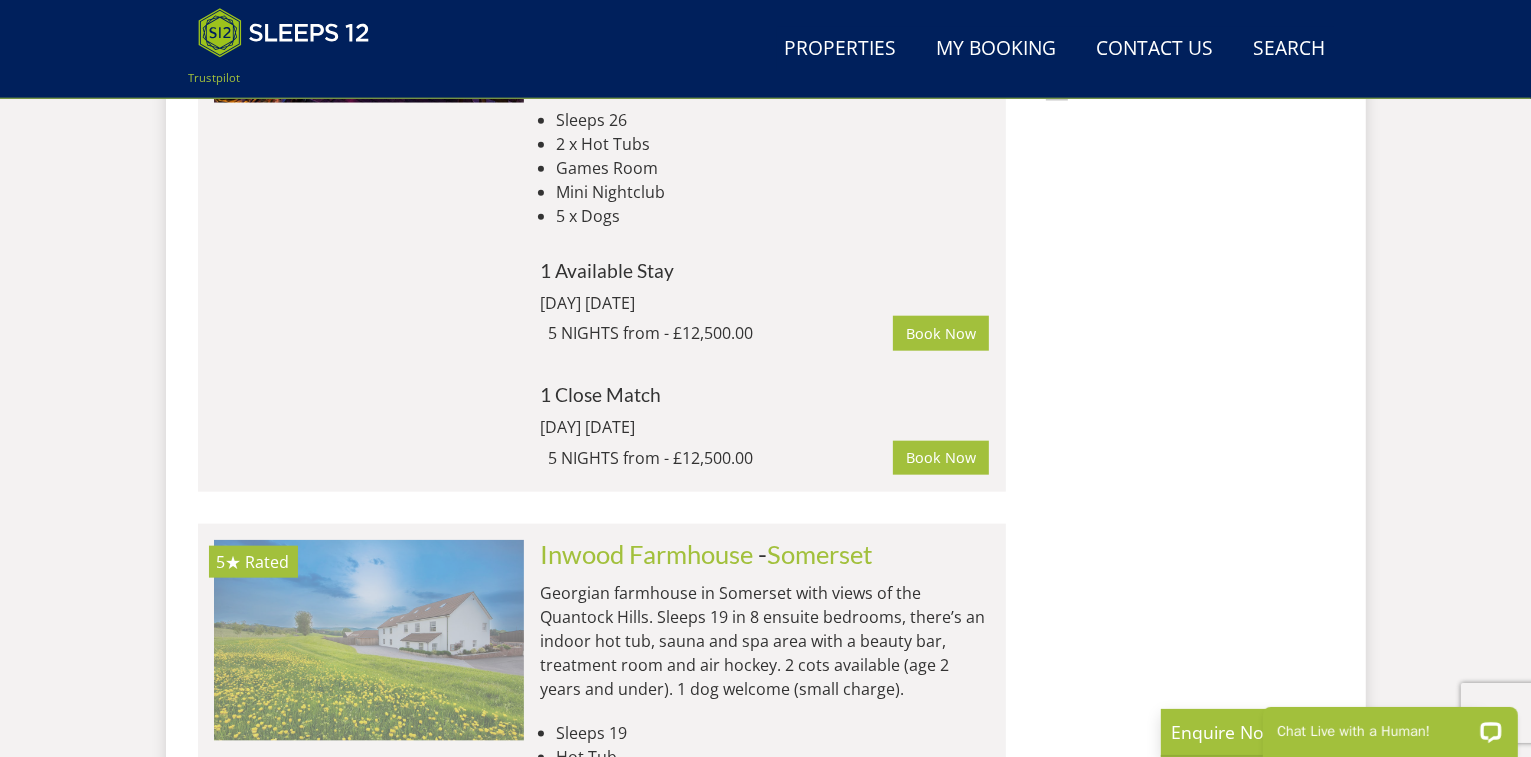 click at bounding box center (369, 640) 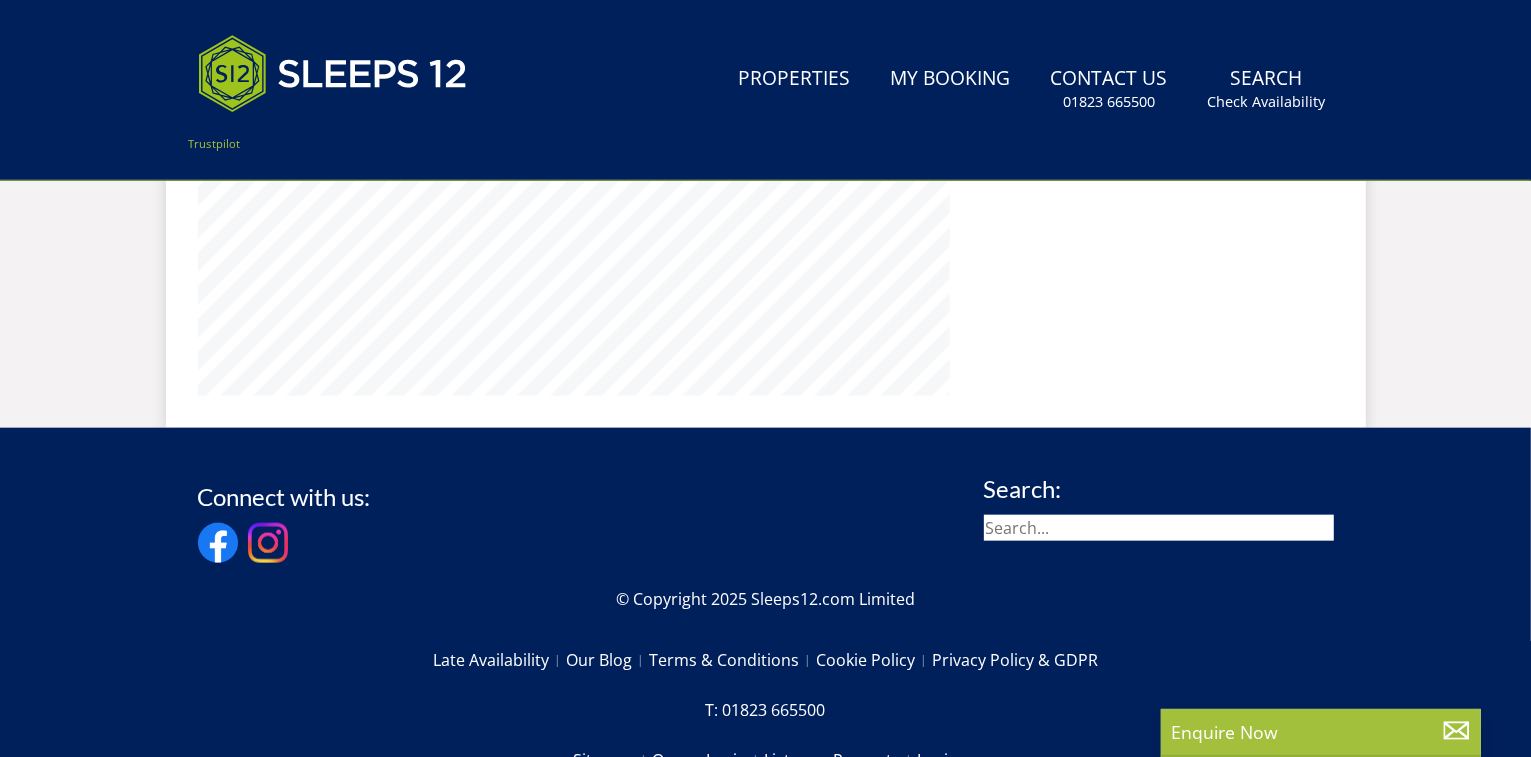 scroll, scrollTop: 0, scrollLeft: 0, axis: both 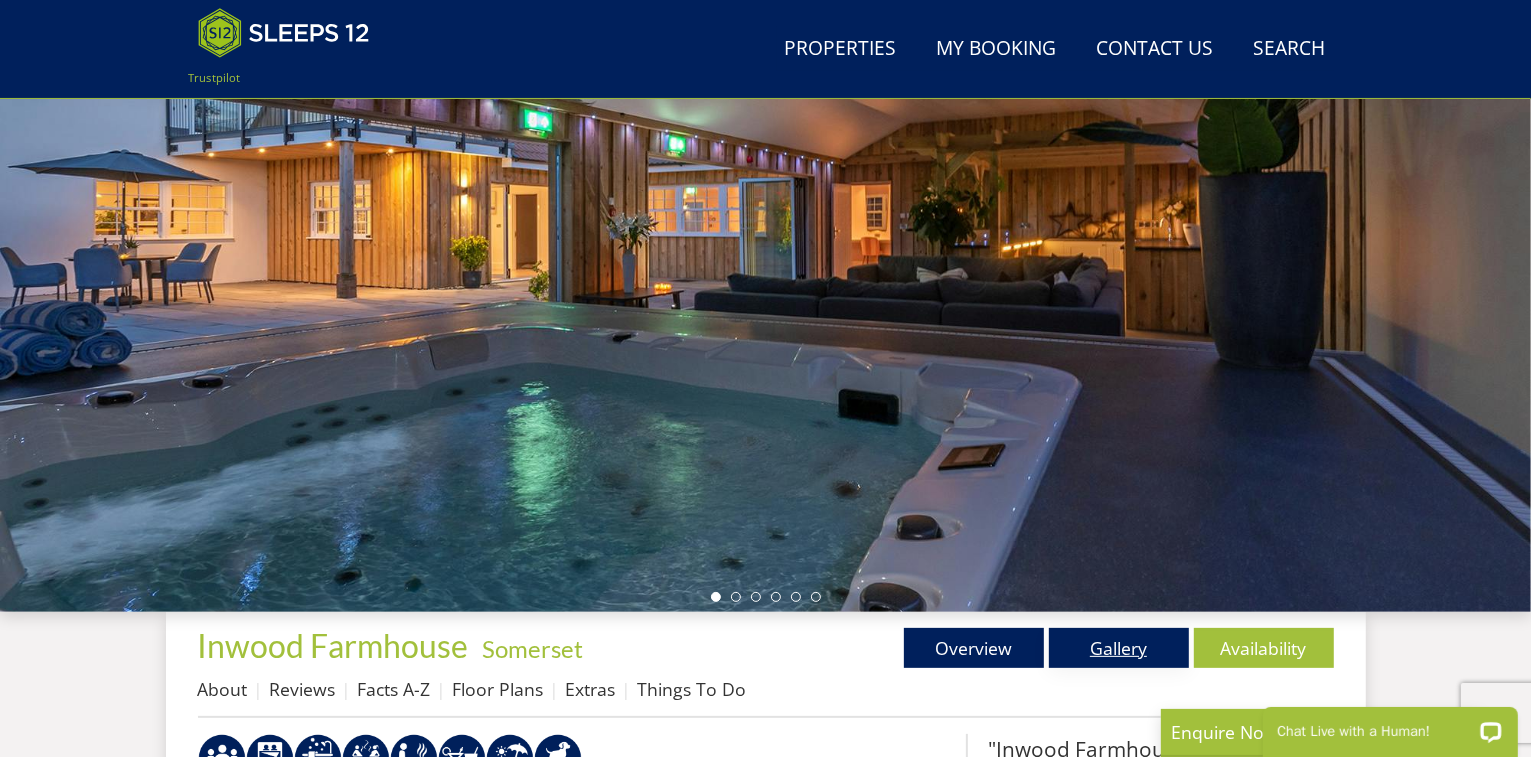 click on "Gallery" at bounding box center [1119, 648] 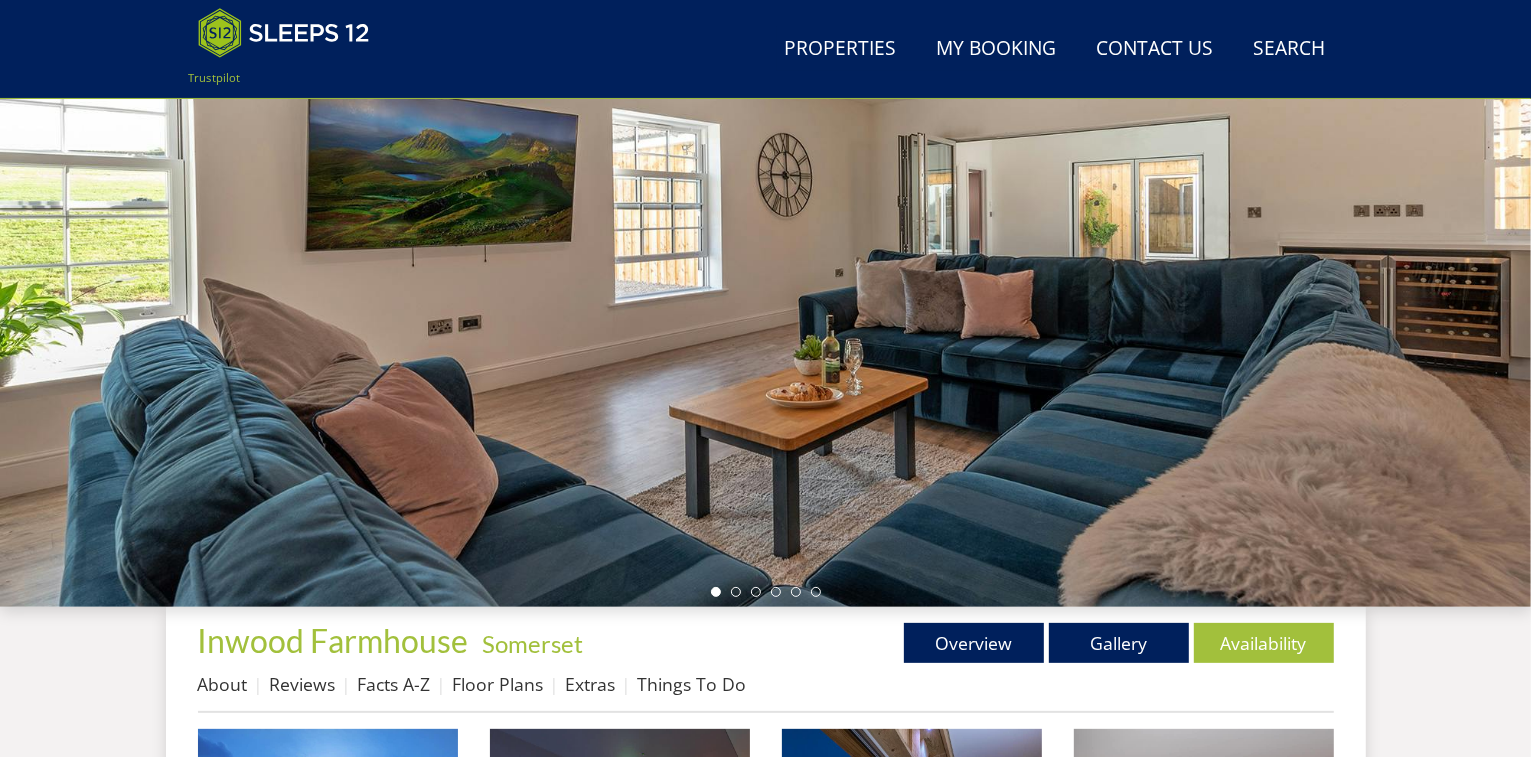 scroll, scrollTop: 241, scrollLeft: 0, axis: vertical 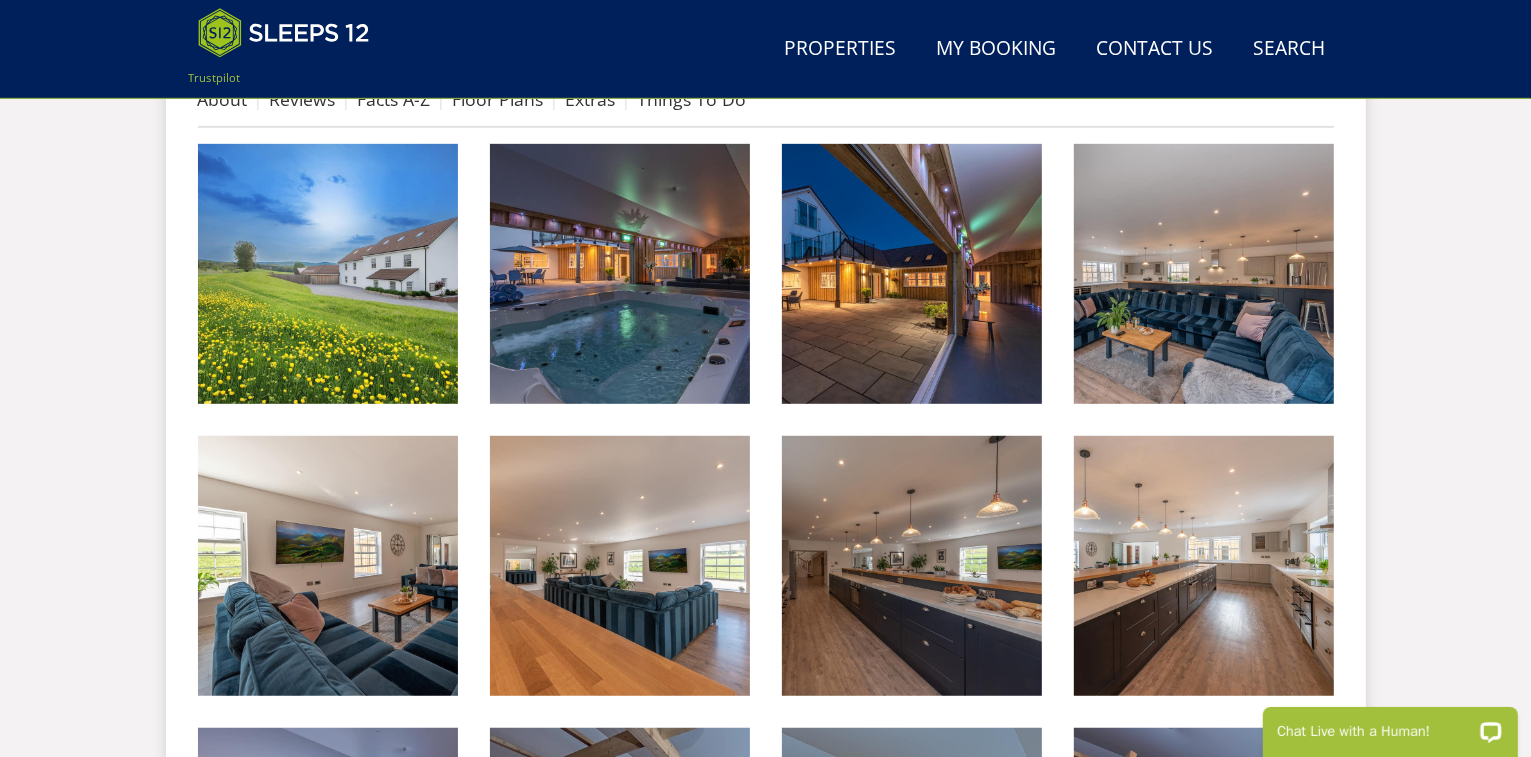 click at bounding box center [620, 274] 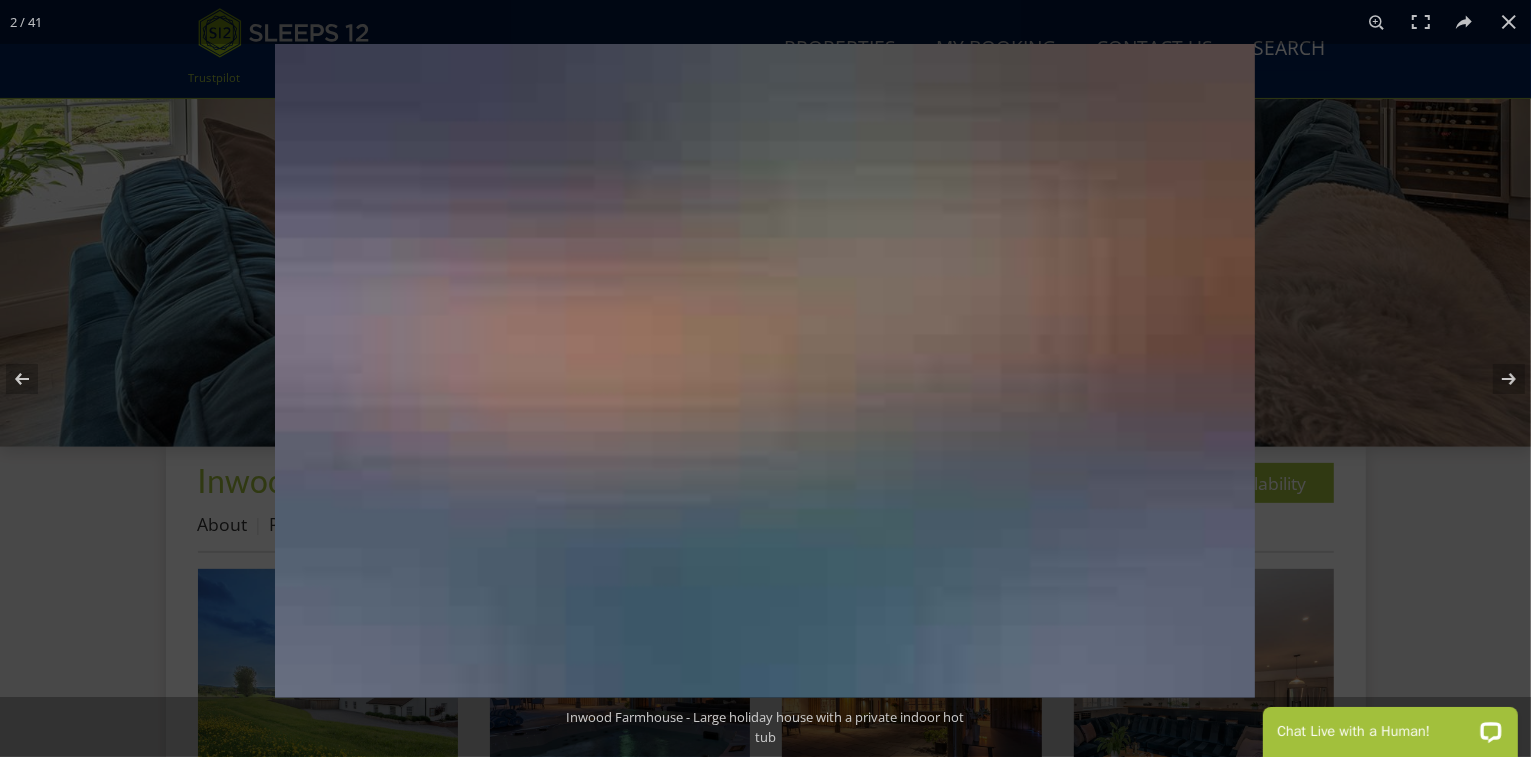 scroll, scrollTop: 258, scrollLeft: 0, axis: vertical 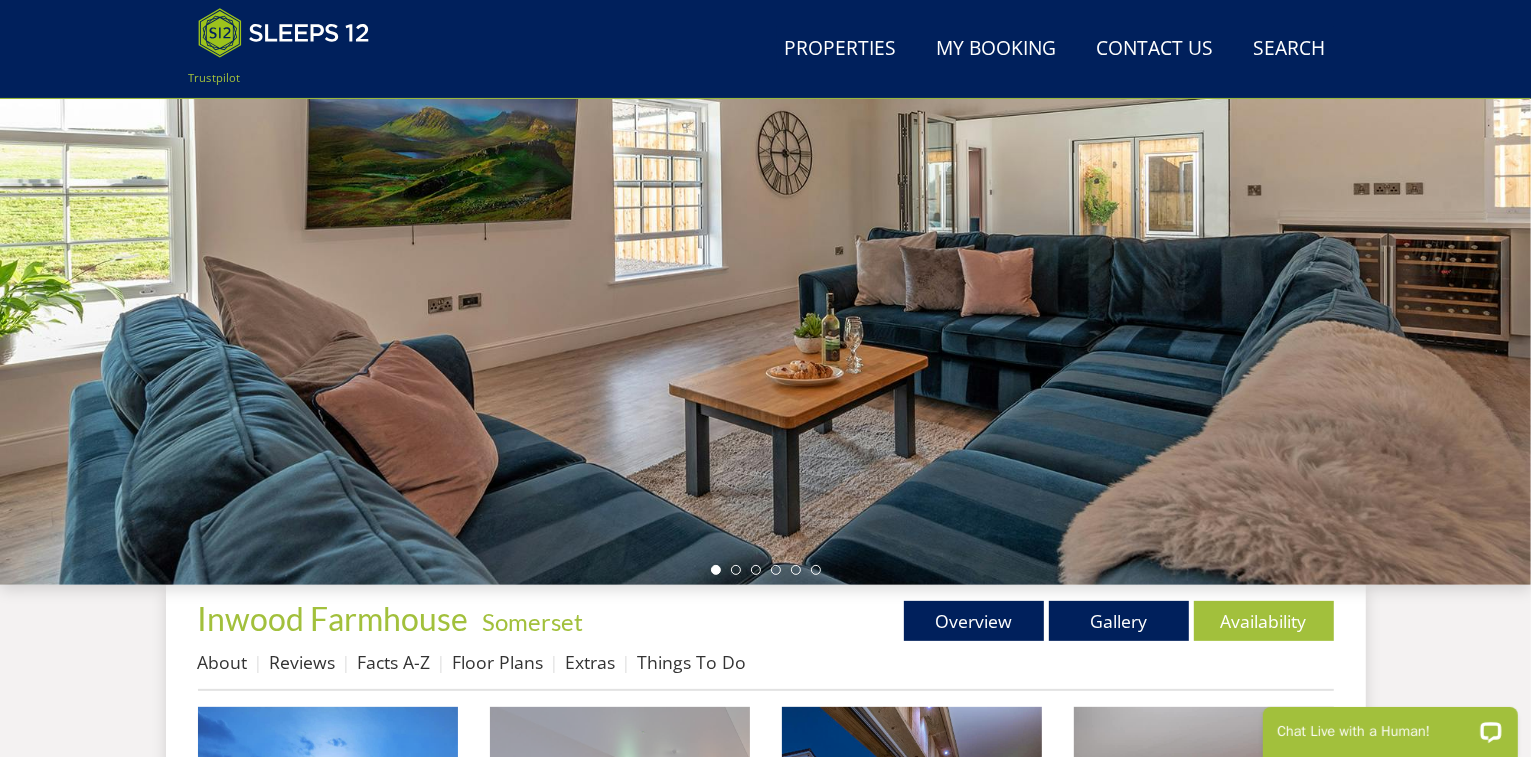 click at bounding box center [620, 837] 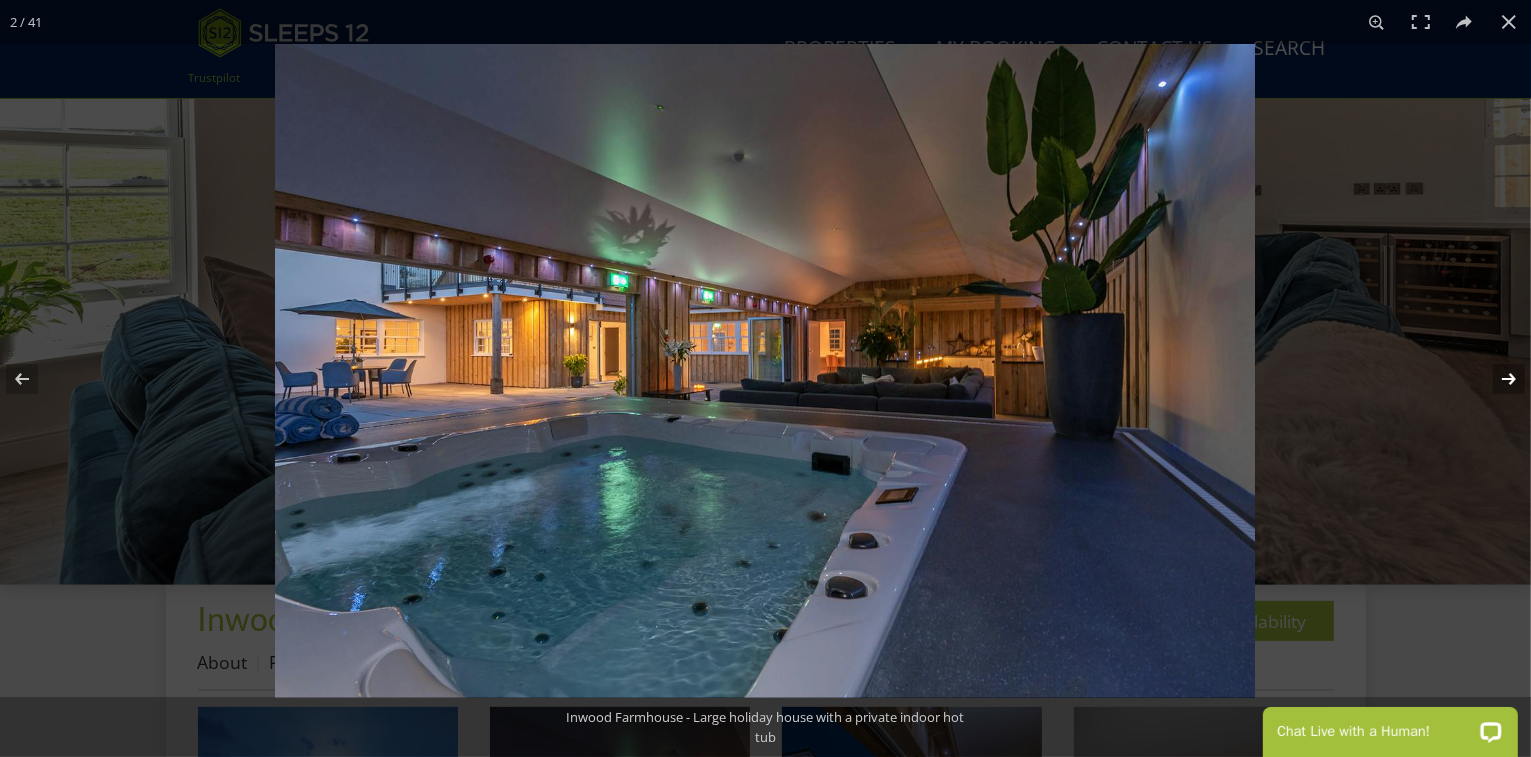 click at bounding box center (1496, 379) 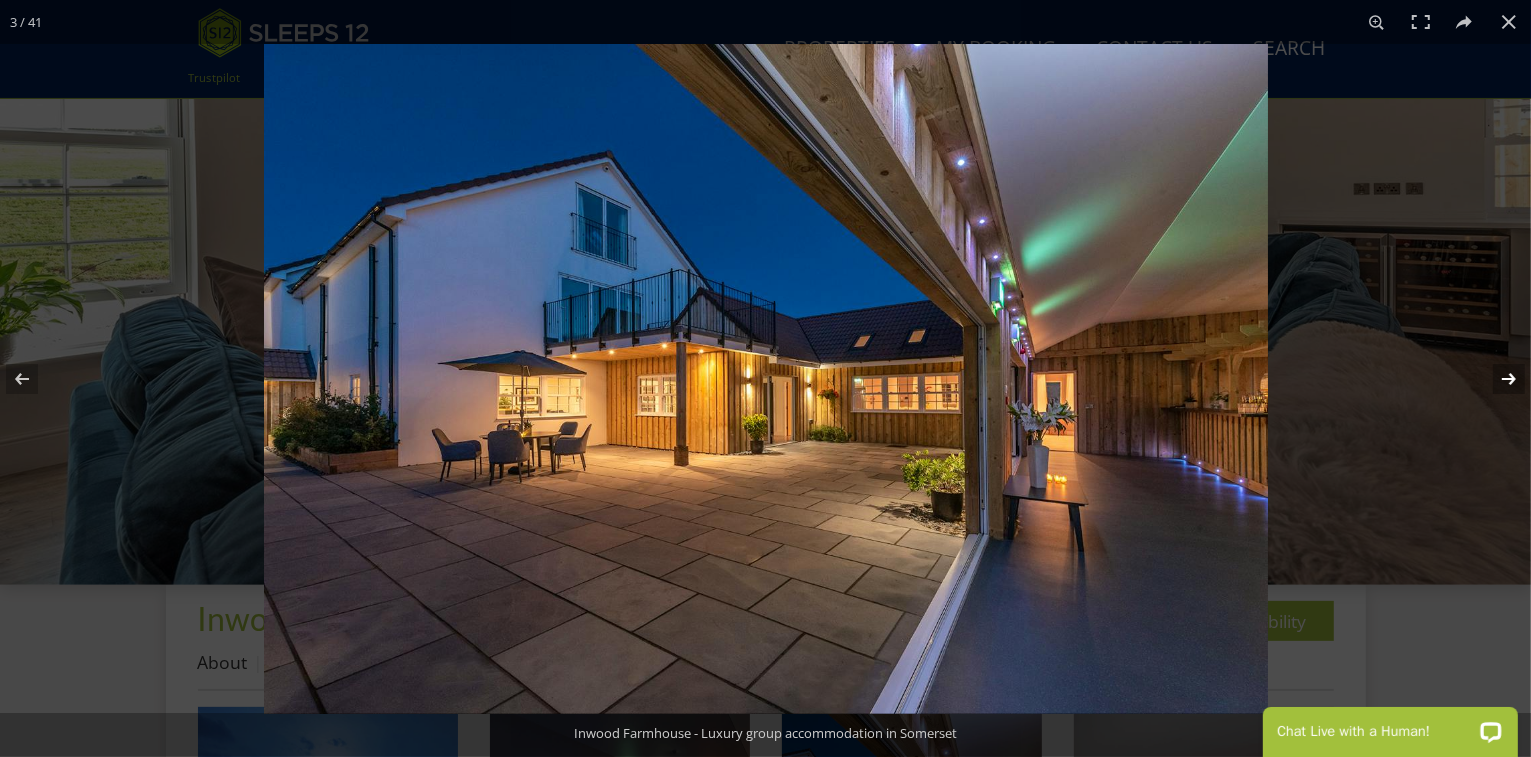click at bounding box center [1496, 379] 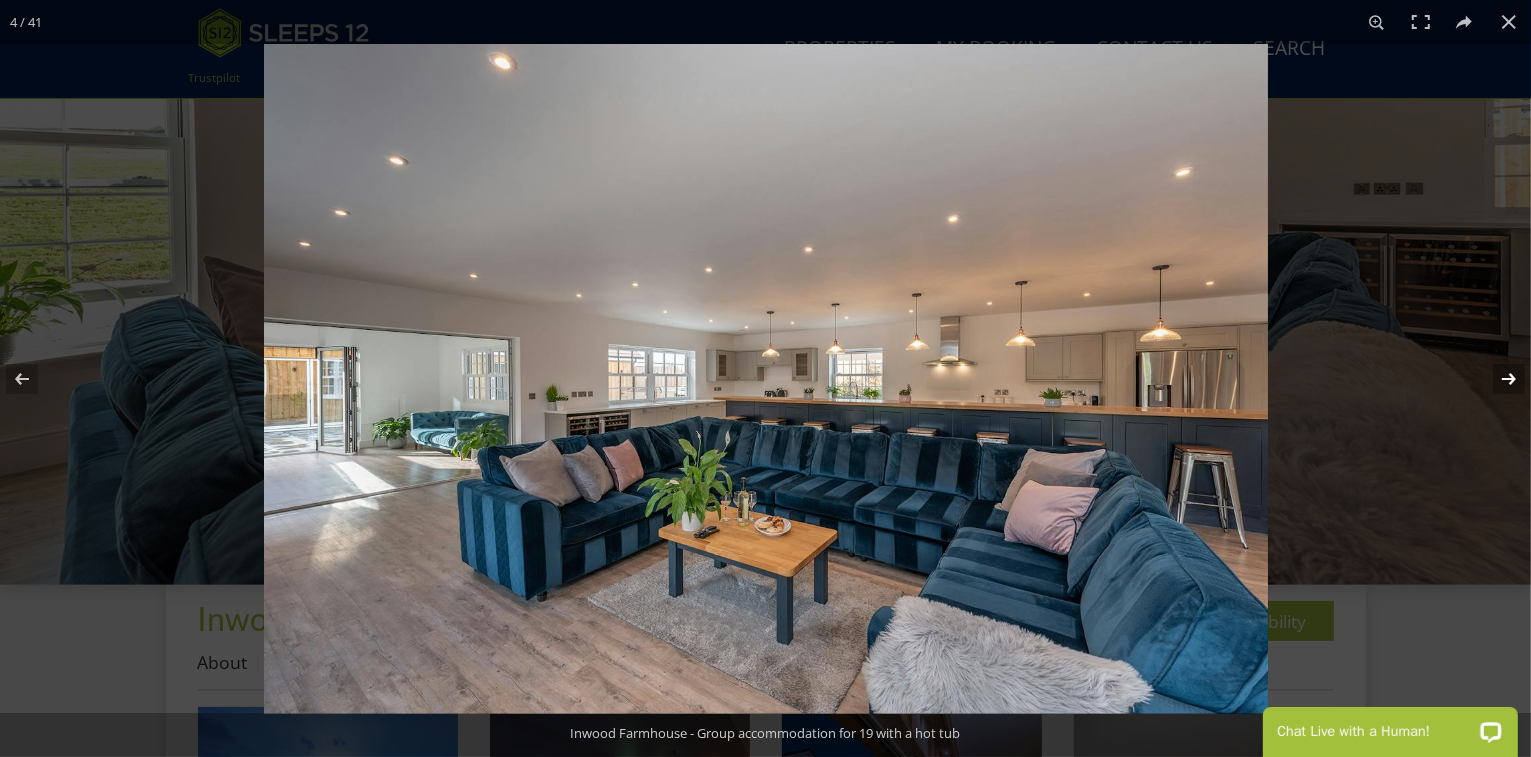click at bounding box center (1496, 379) 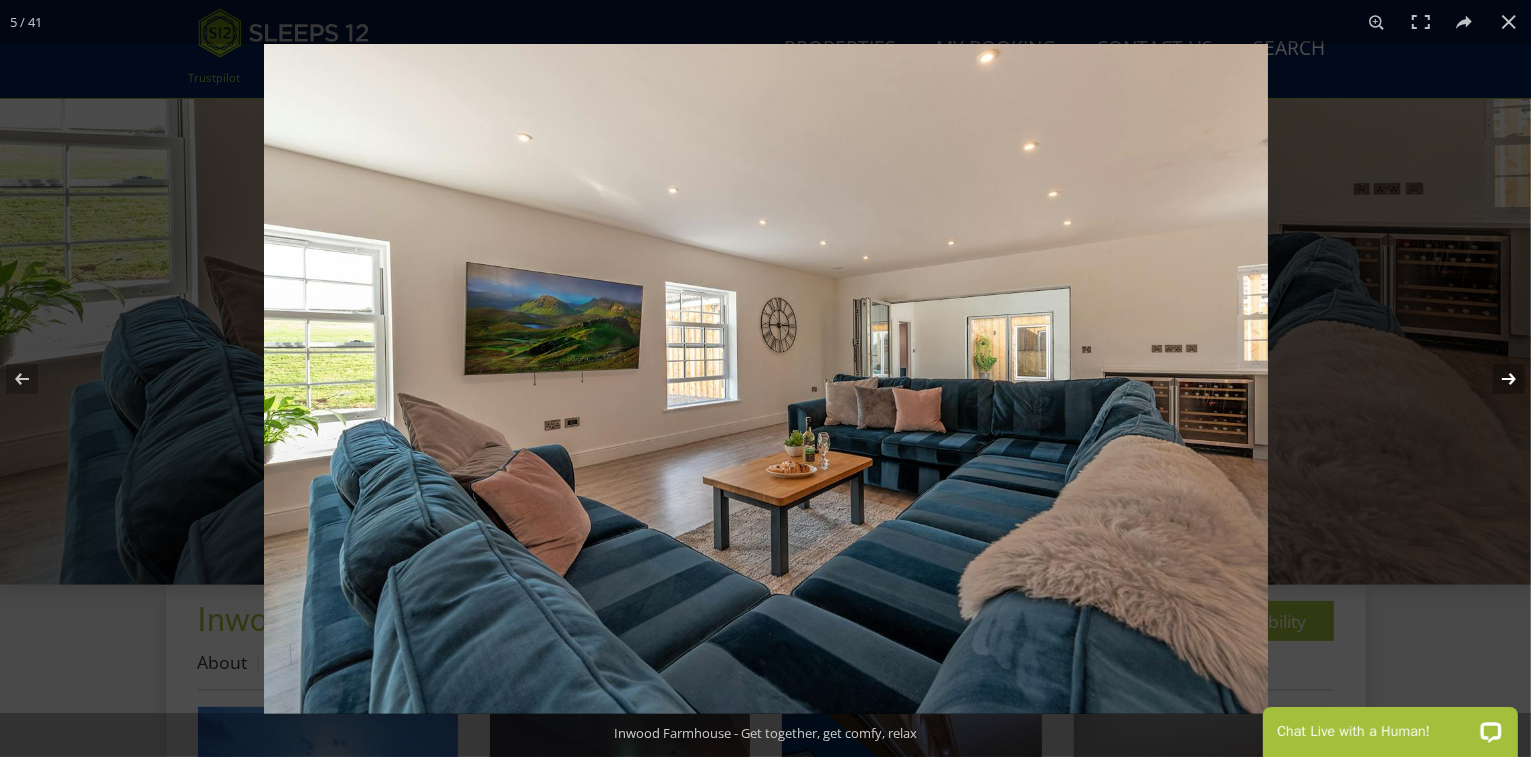 click at bounding box center [1496, 379] 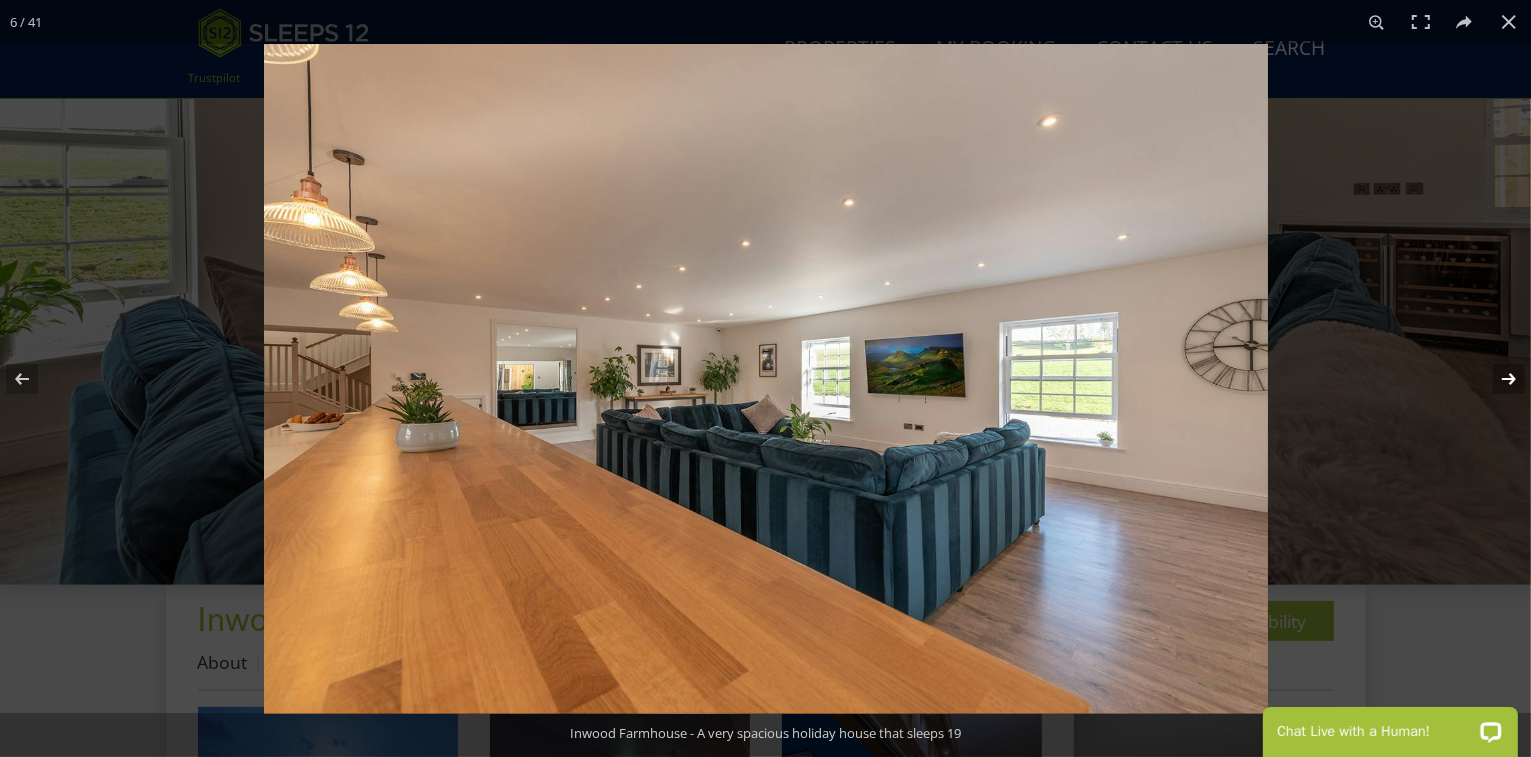 click at bounding box center (1496, 379) 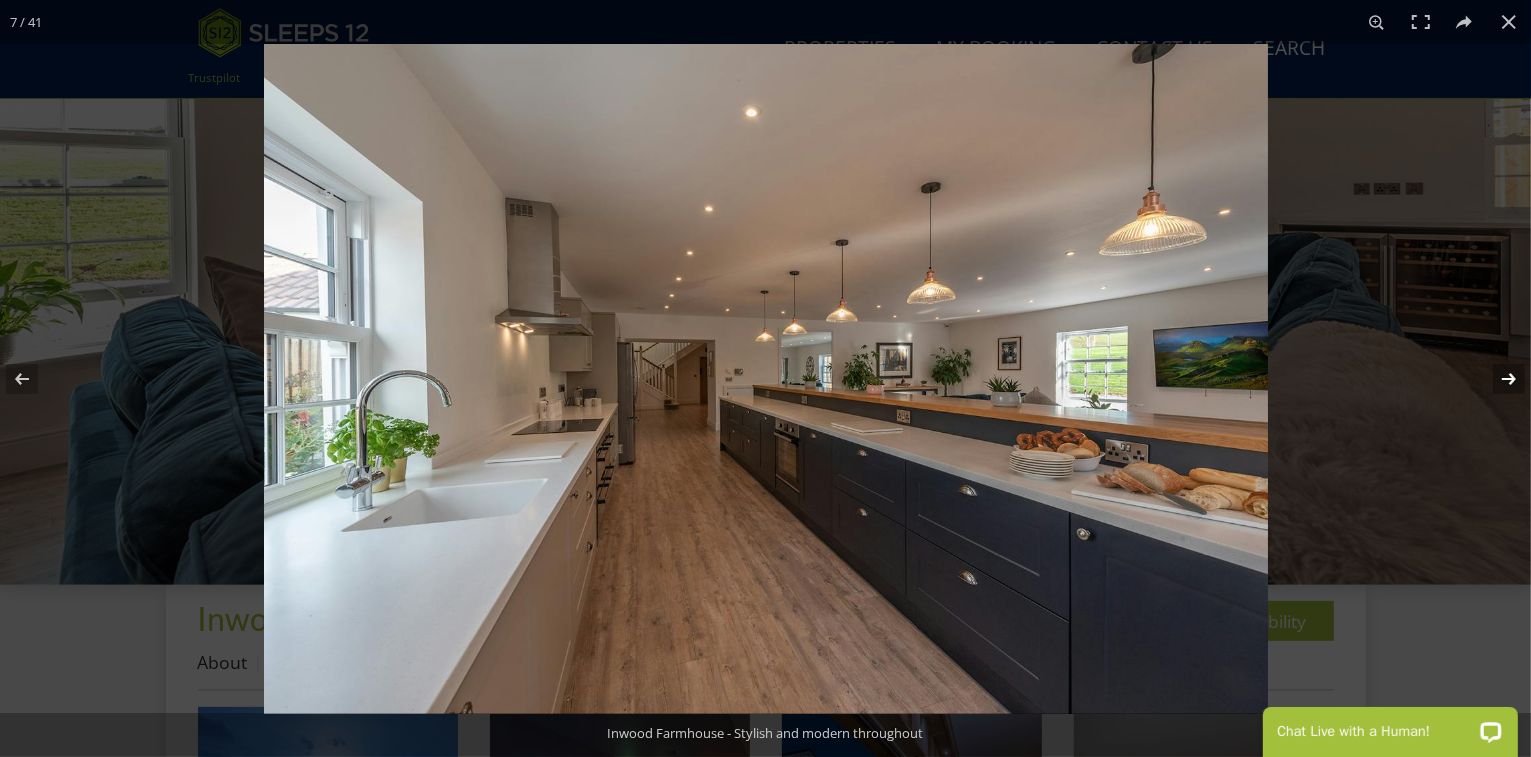 click at bounding box center (1496, 379) 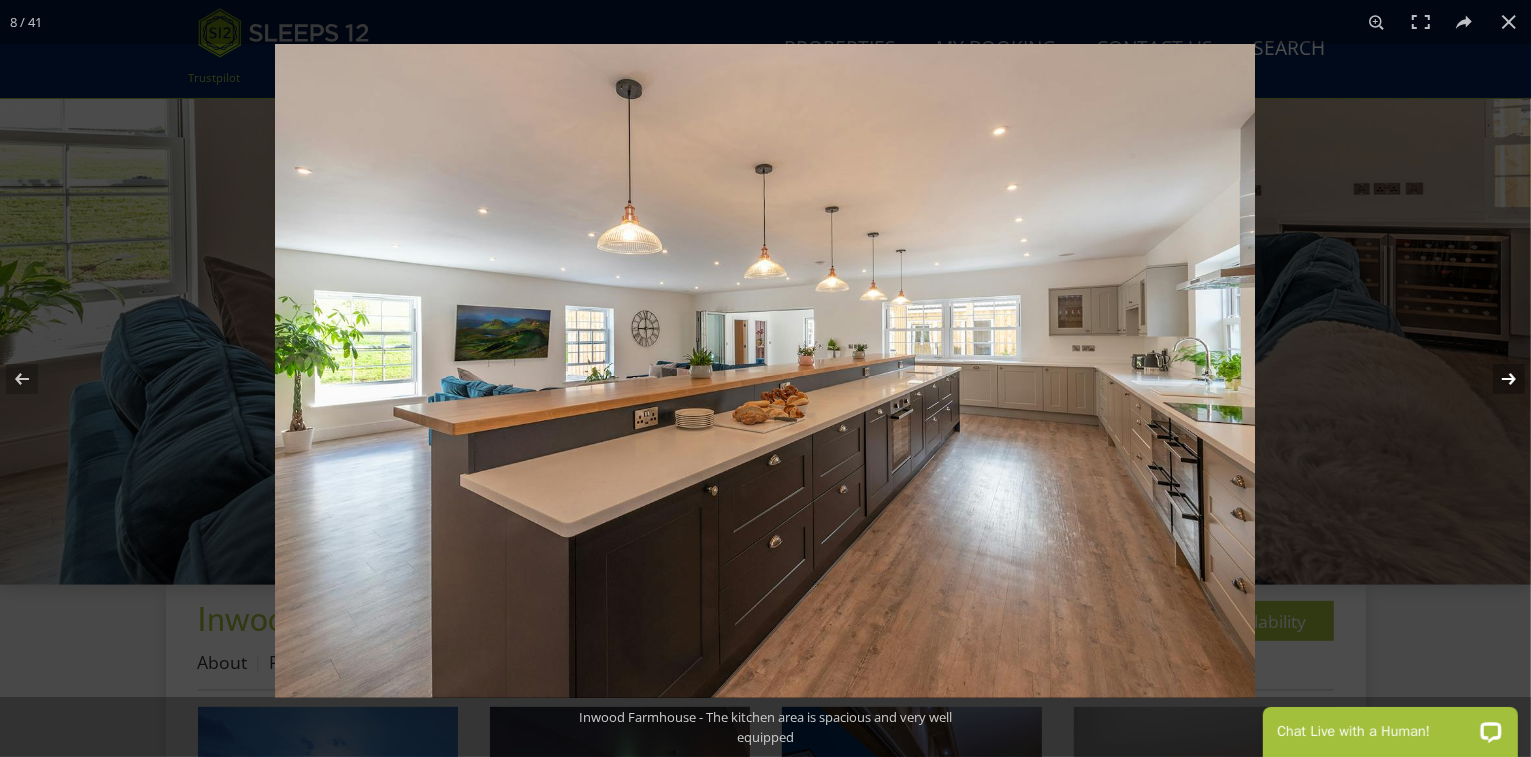 click at bounding box center [1496, 379] 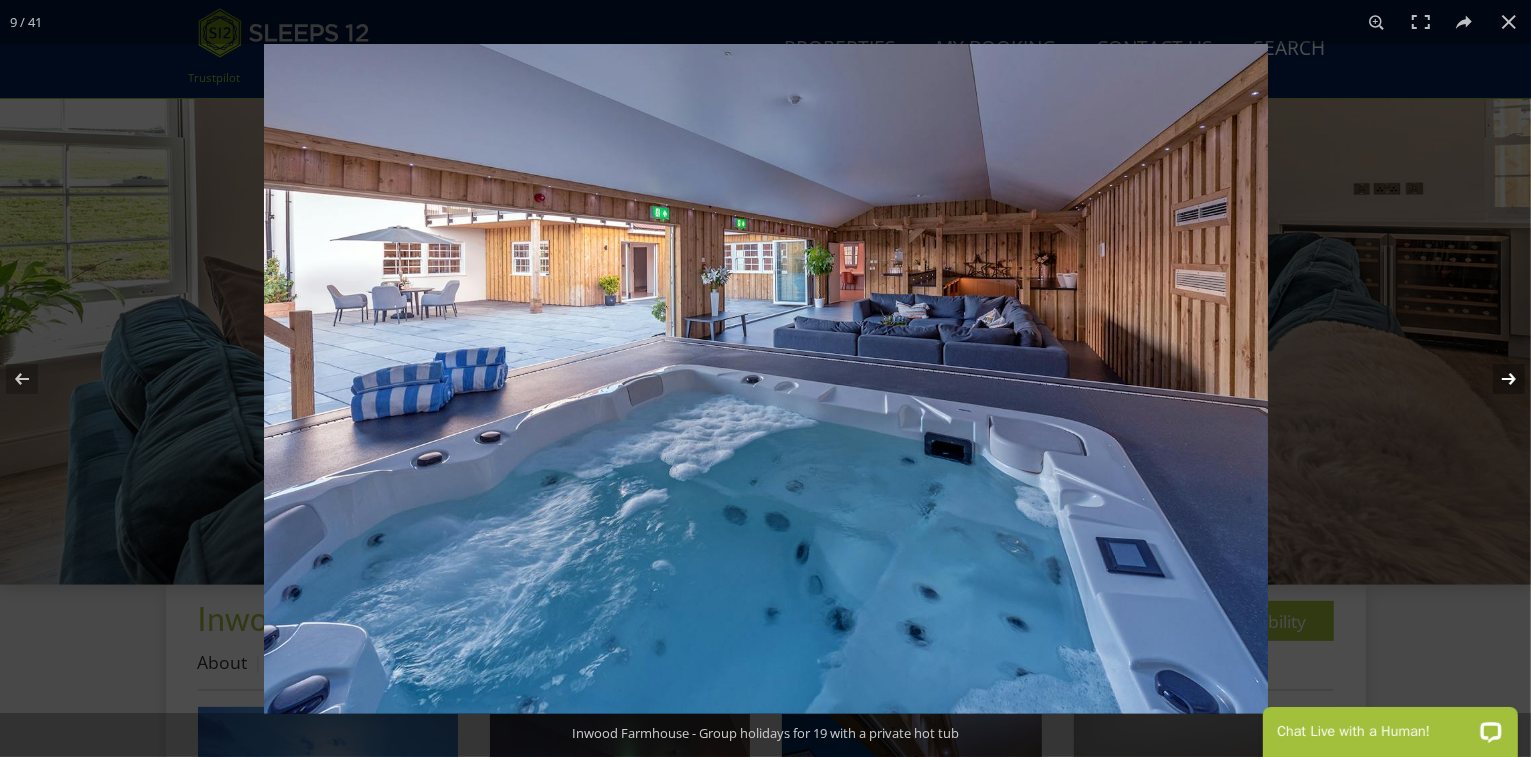 click at bounding box center (1496, 379) 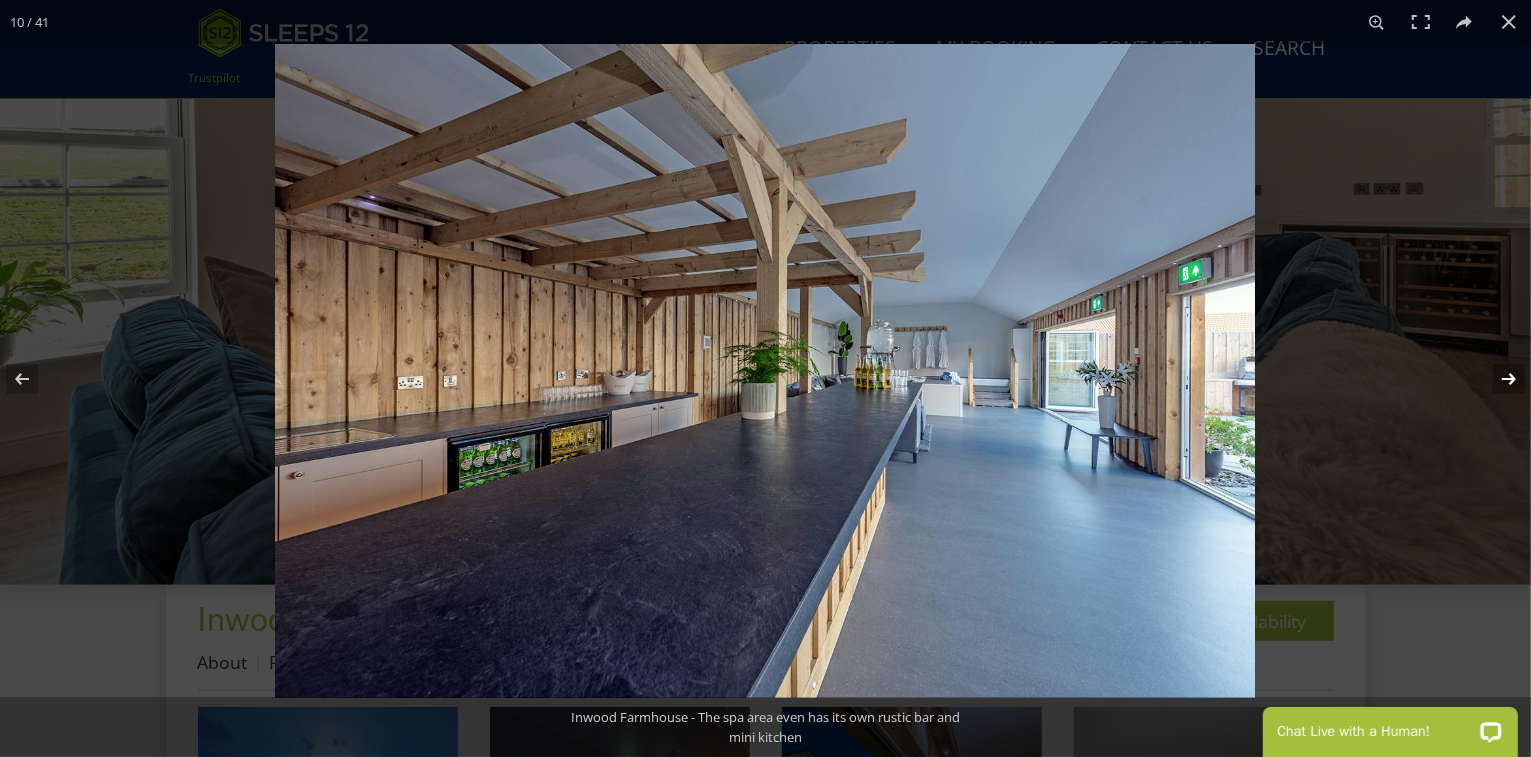 click at bounding box center (1496, 379) 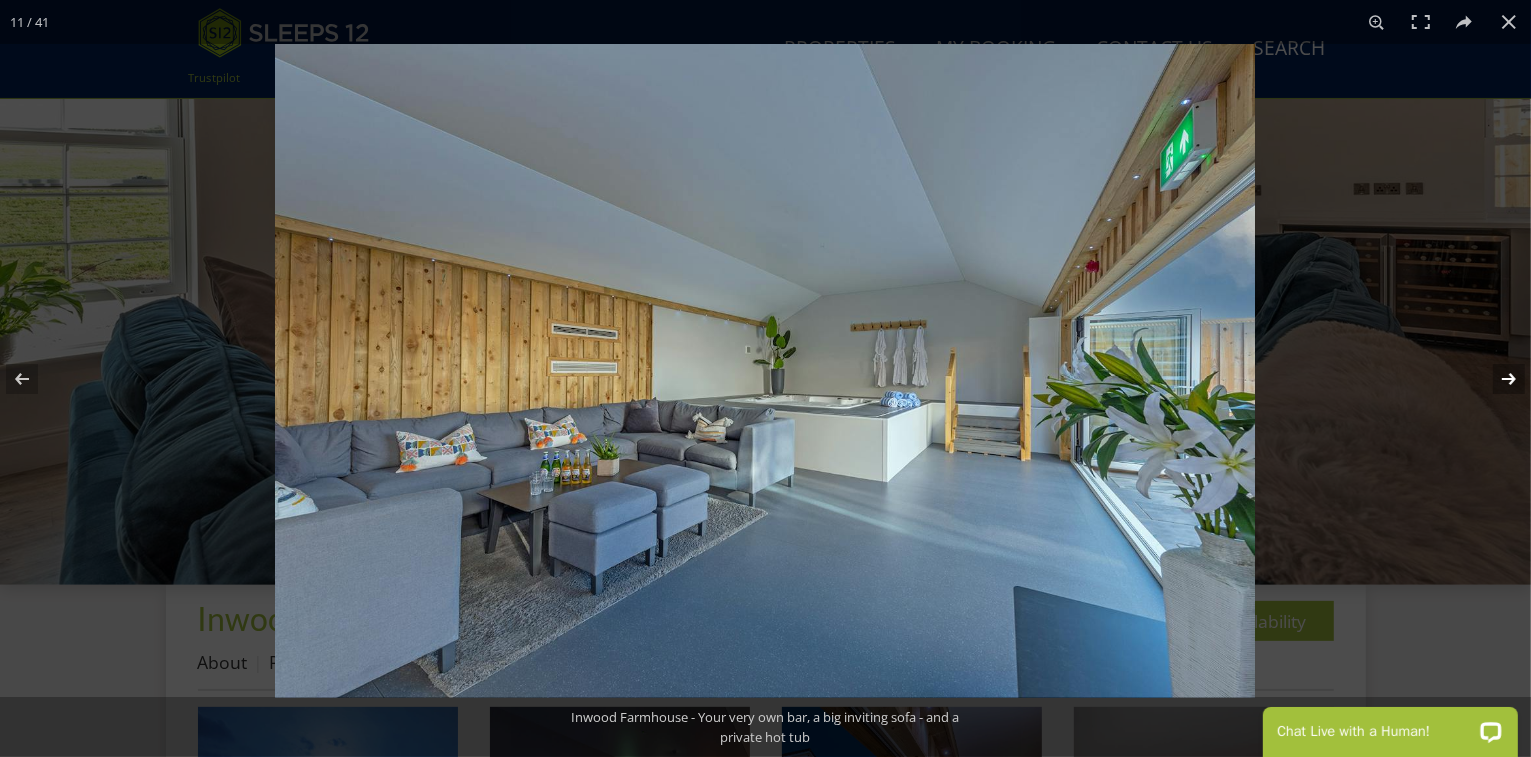 click at bounding box center (1496, 379) 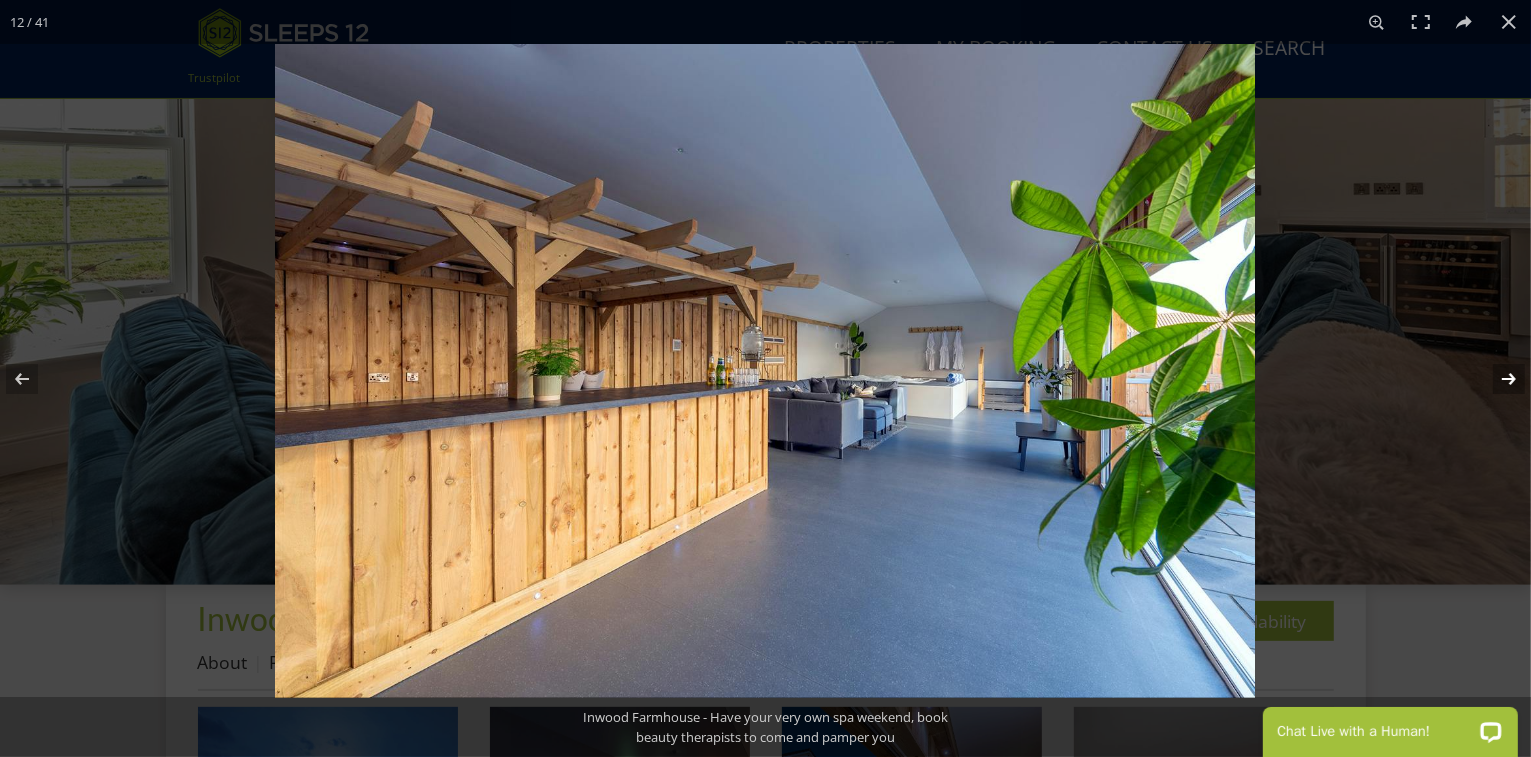 click at bounding box center [1496, 379] 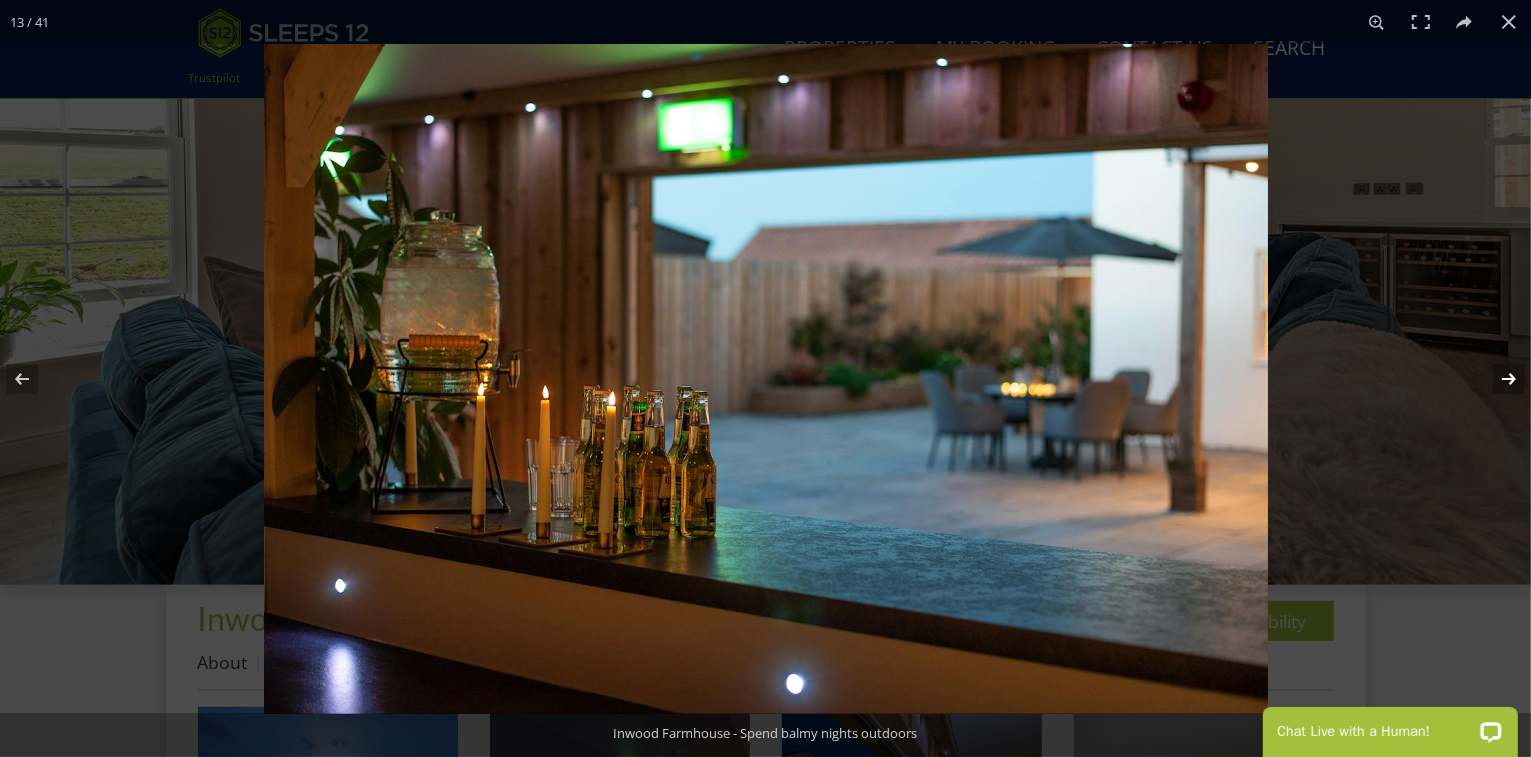 click at bounding box center [1496, 379] 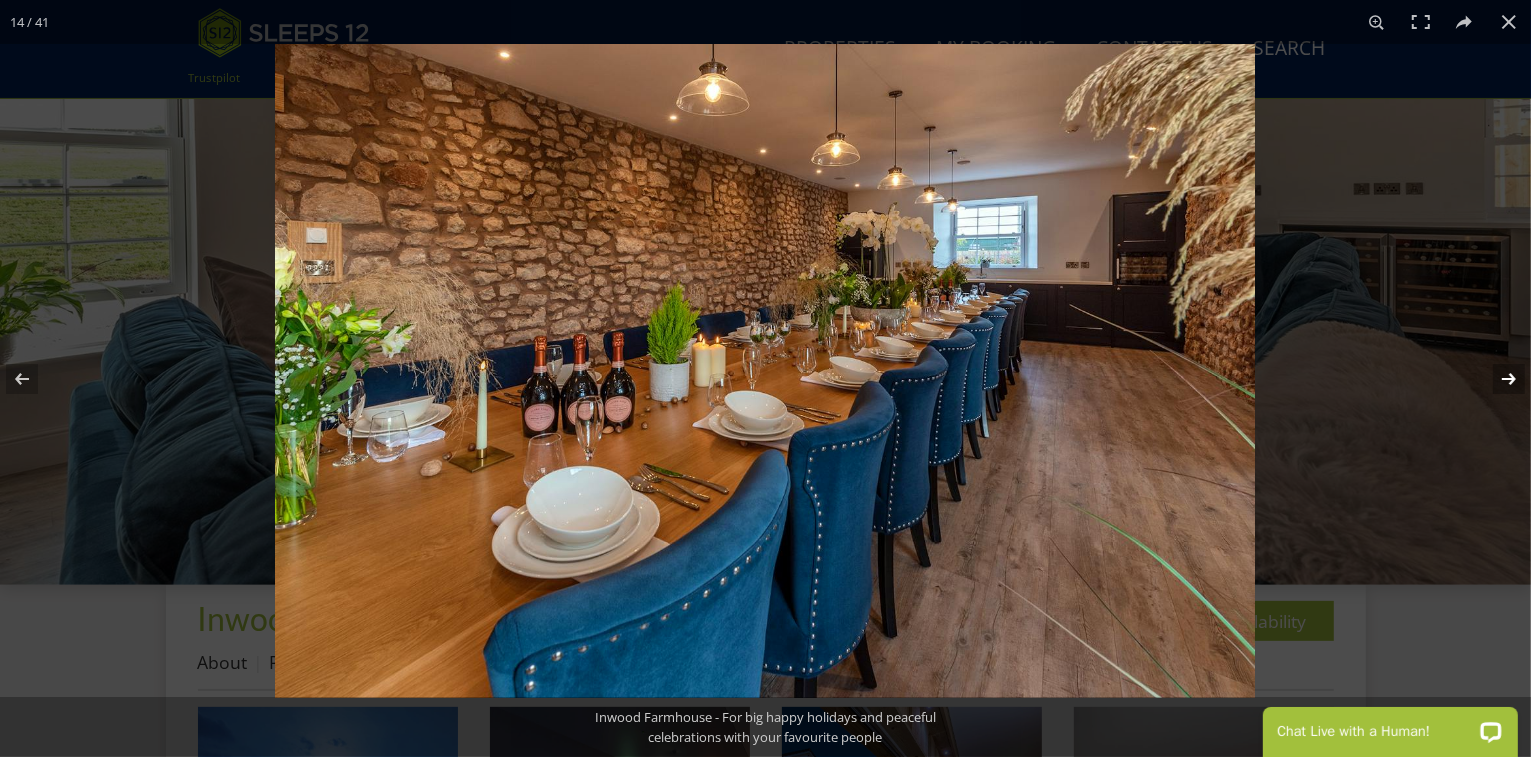 click at bounding box center [1496, 379] 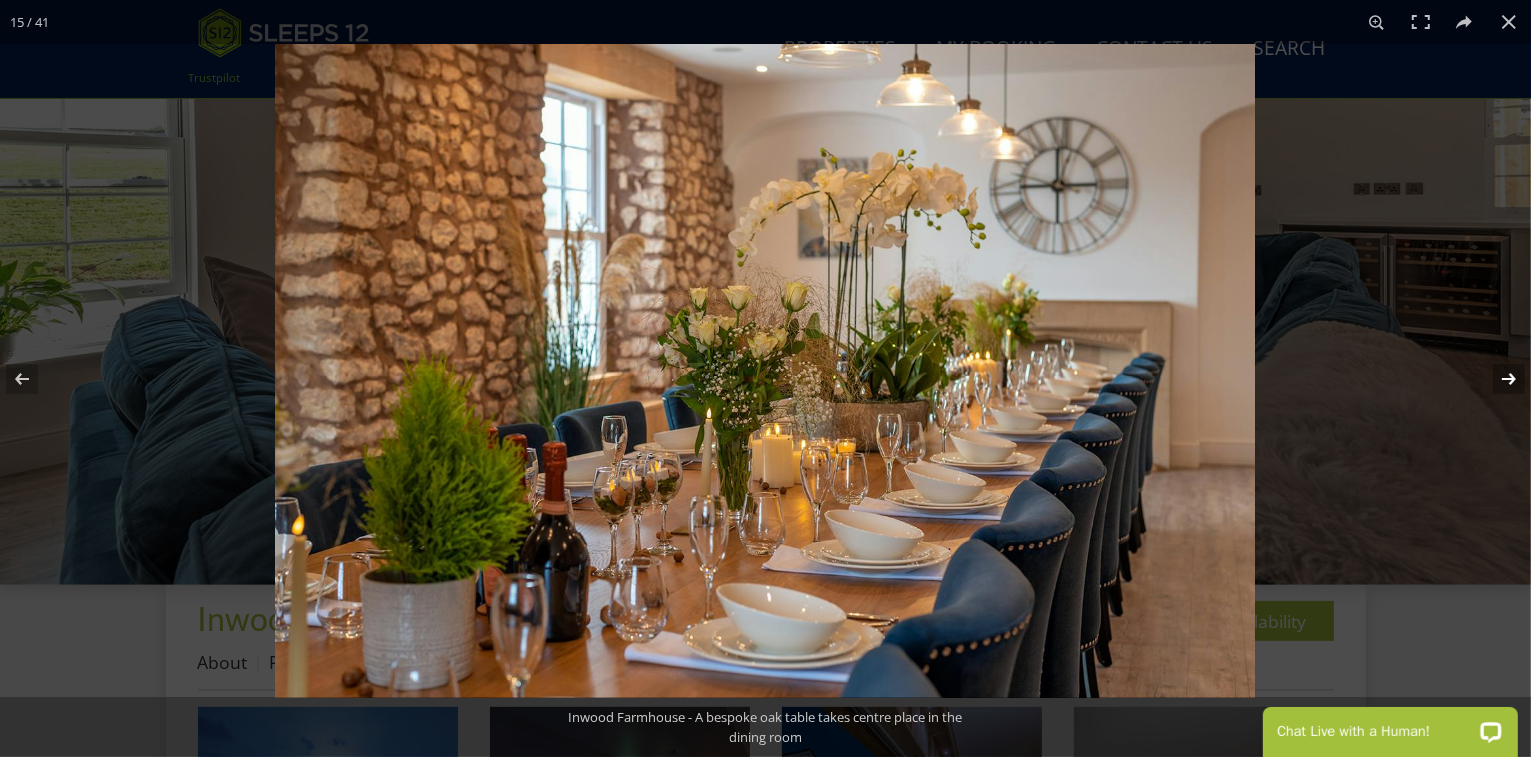 click at bounding box center (1496, 379) 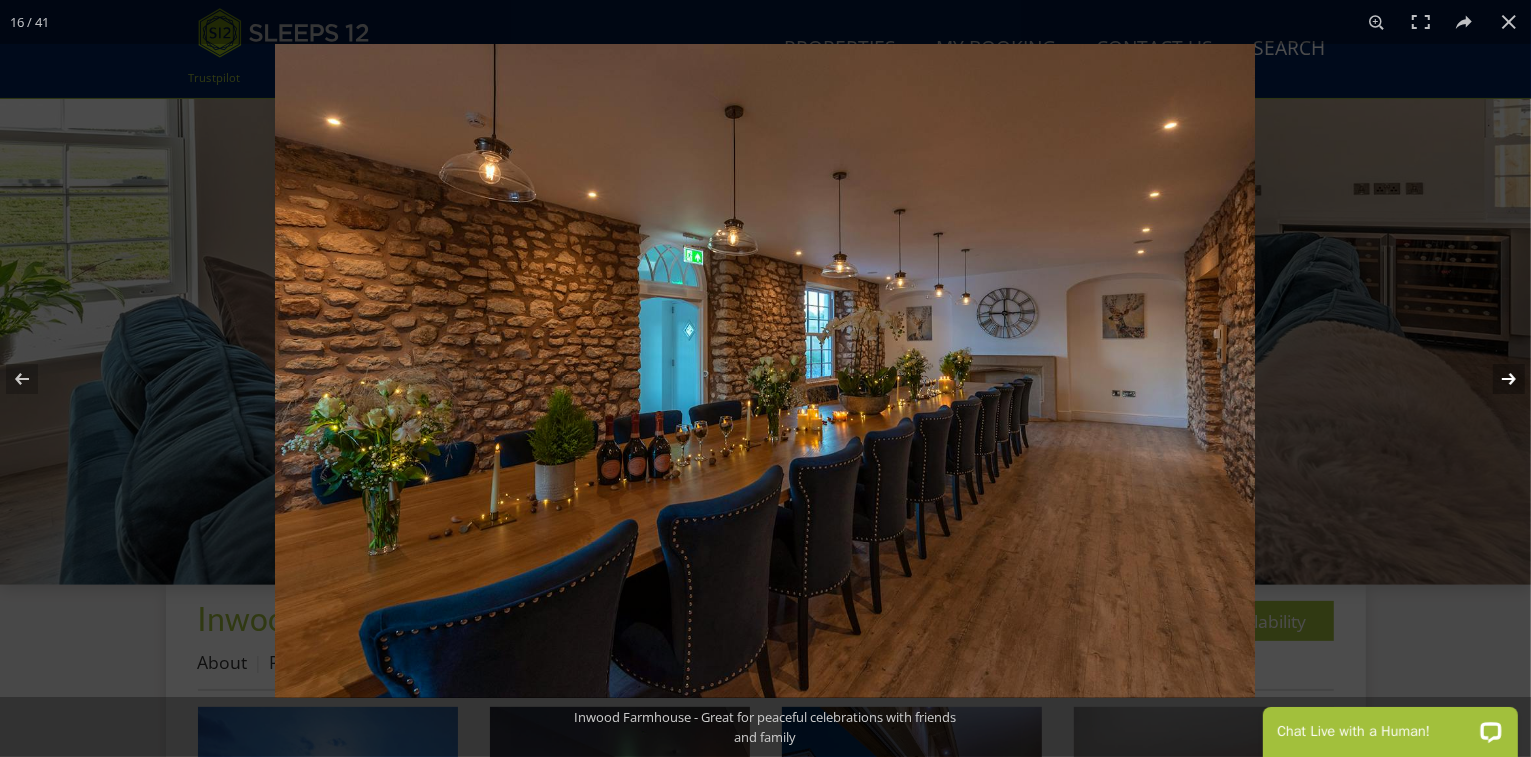 click at bounding box center [1496, 379] 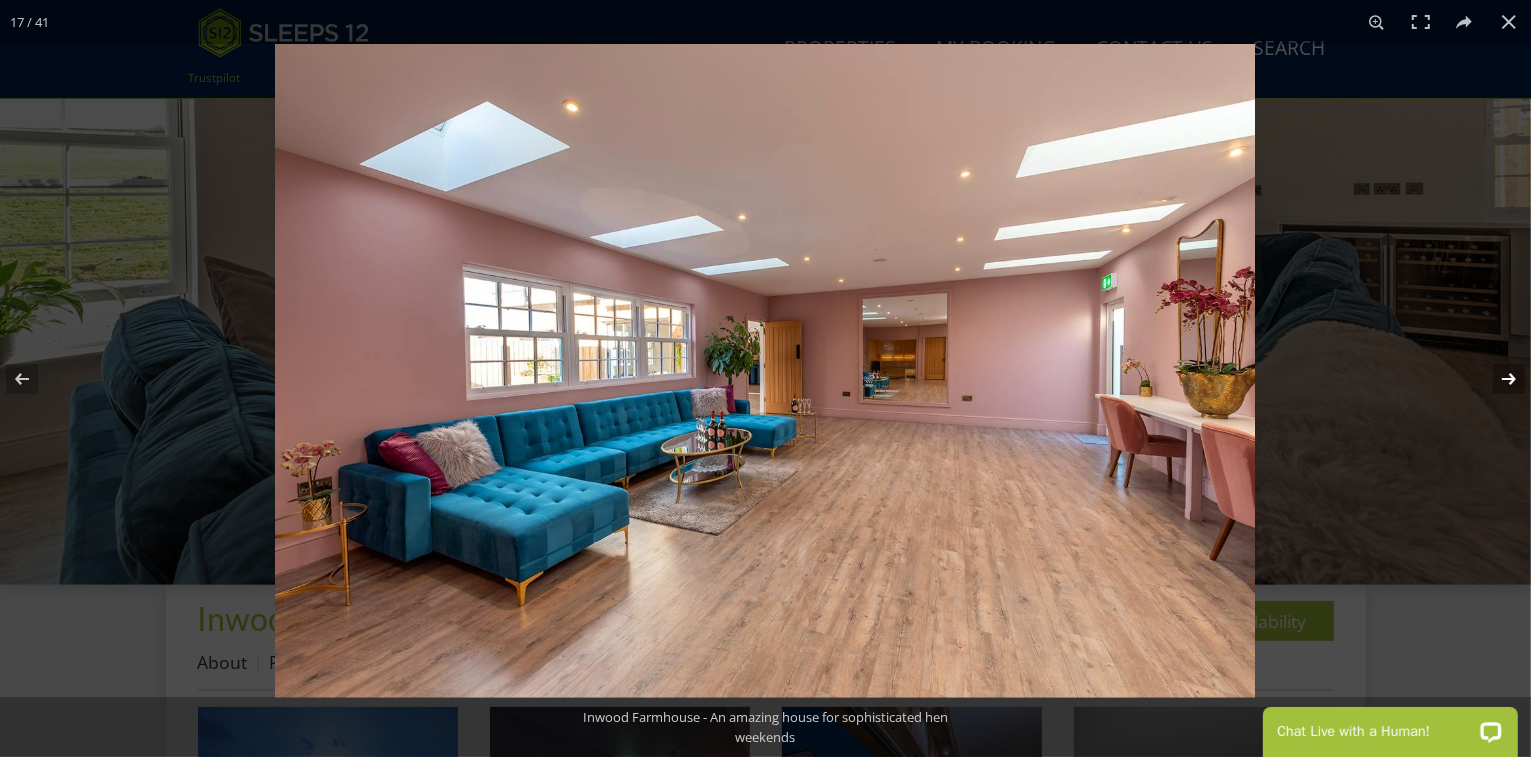 click at bounding box center (1496, 379) 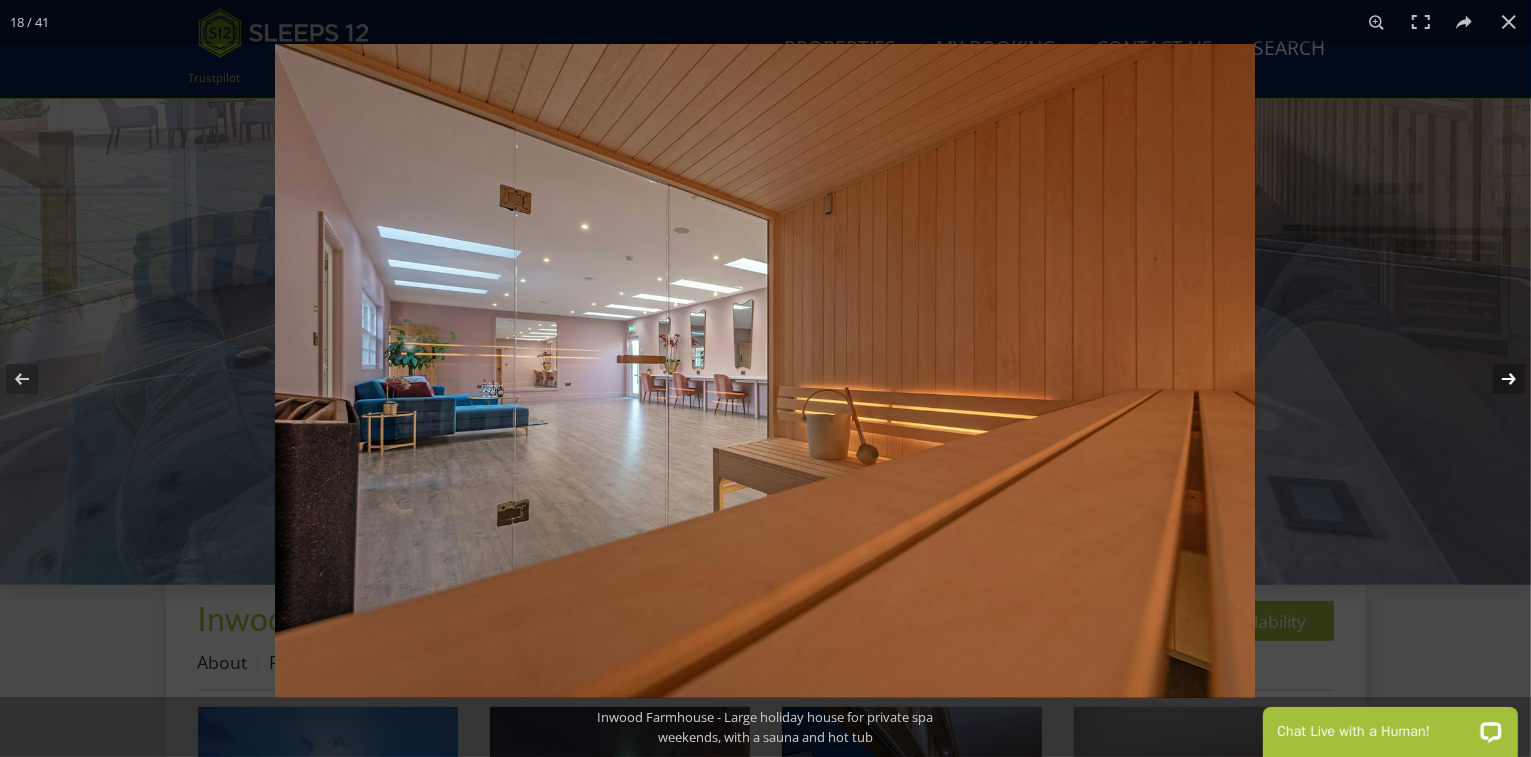 click at bounding box center [1496, 379] 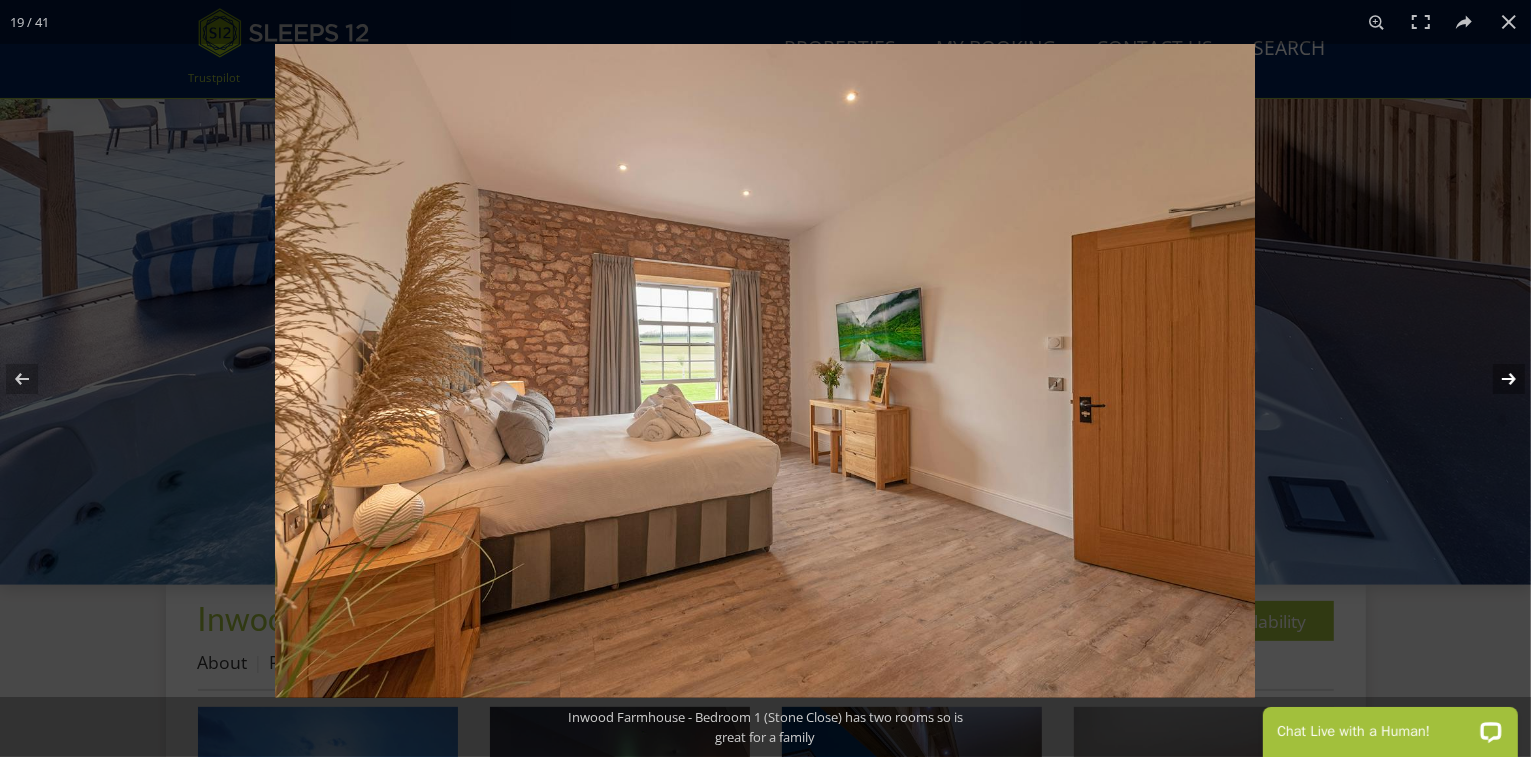 click at bounding box center (1496, 379) 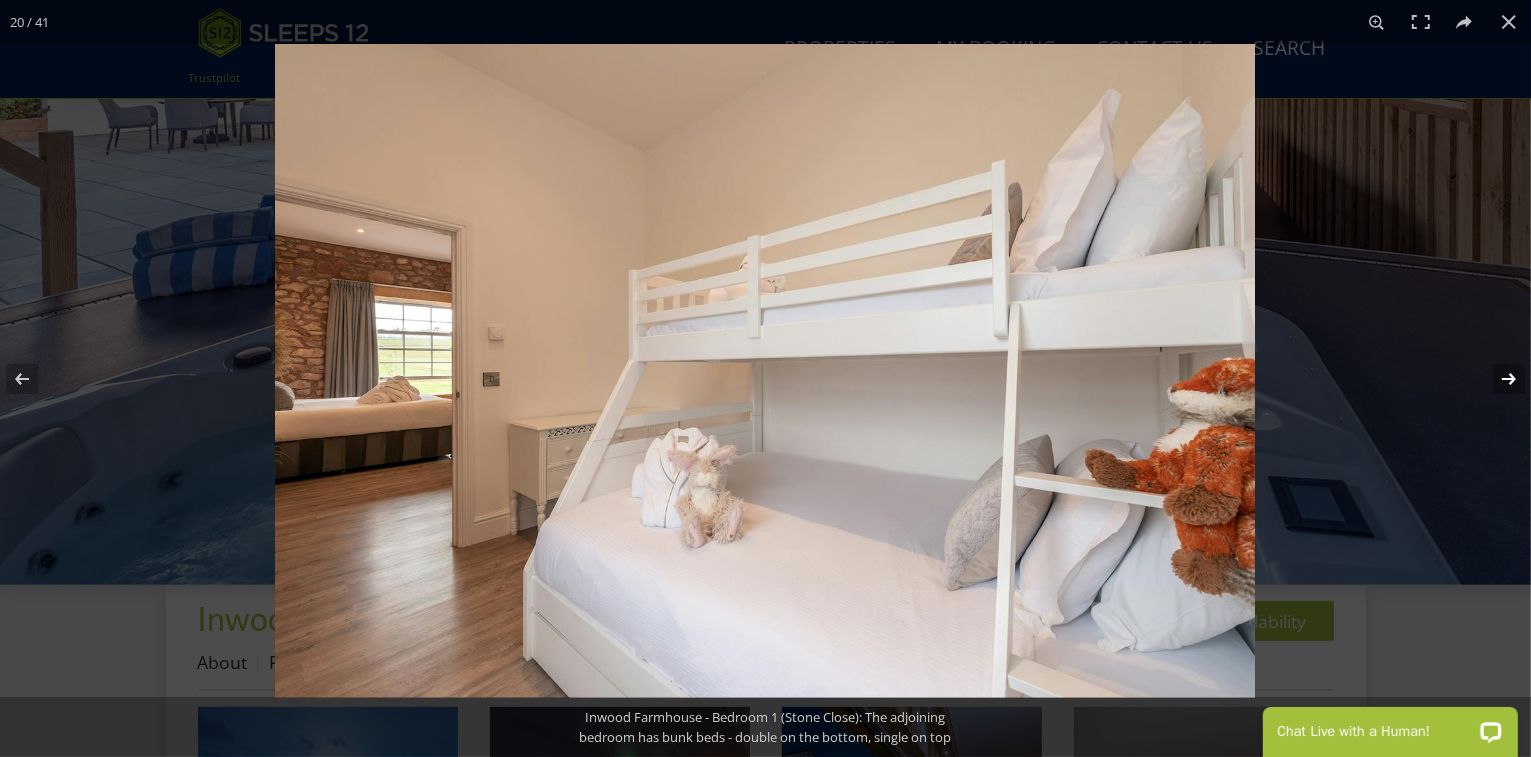 click at bounding box center (1496, 379) 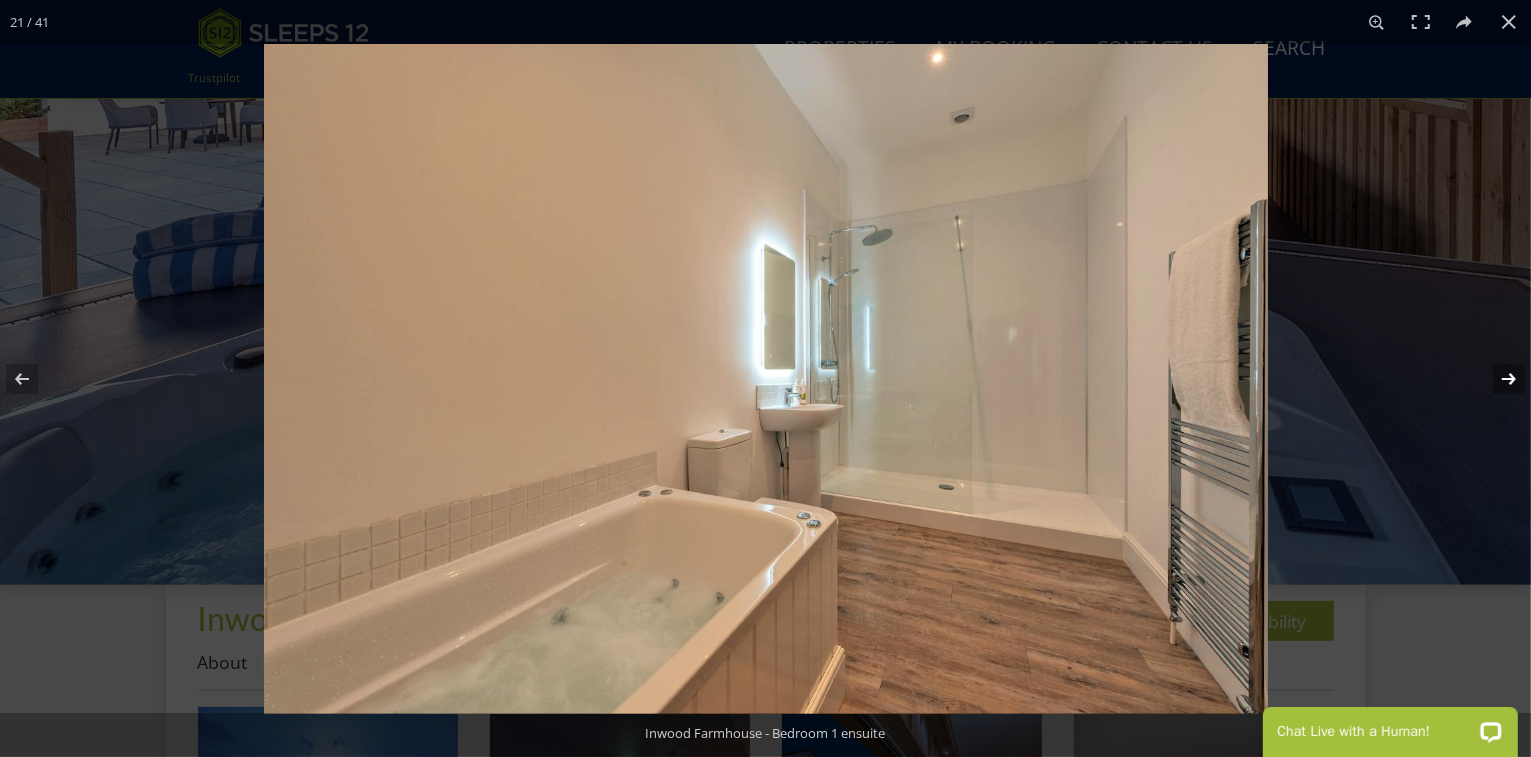 click at bounding box center [1496, 379] 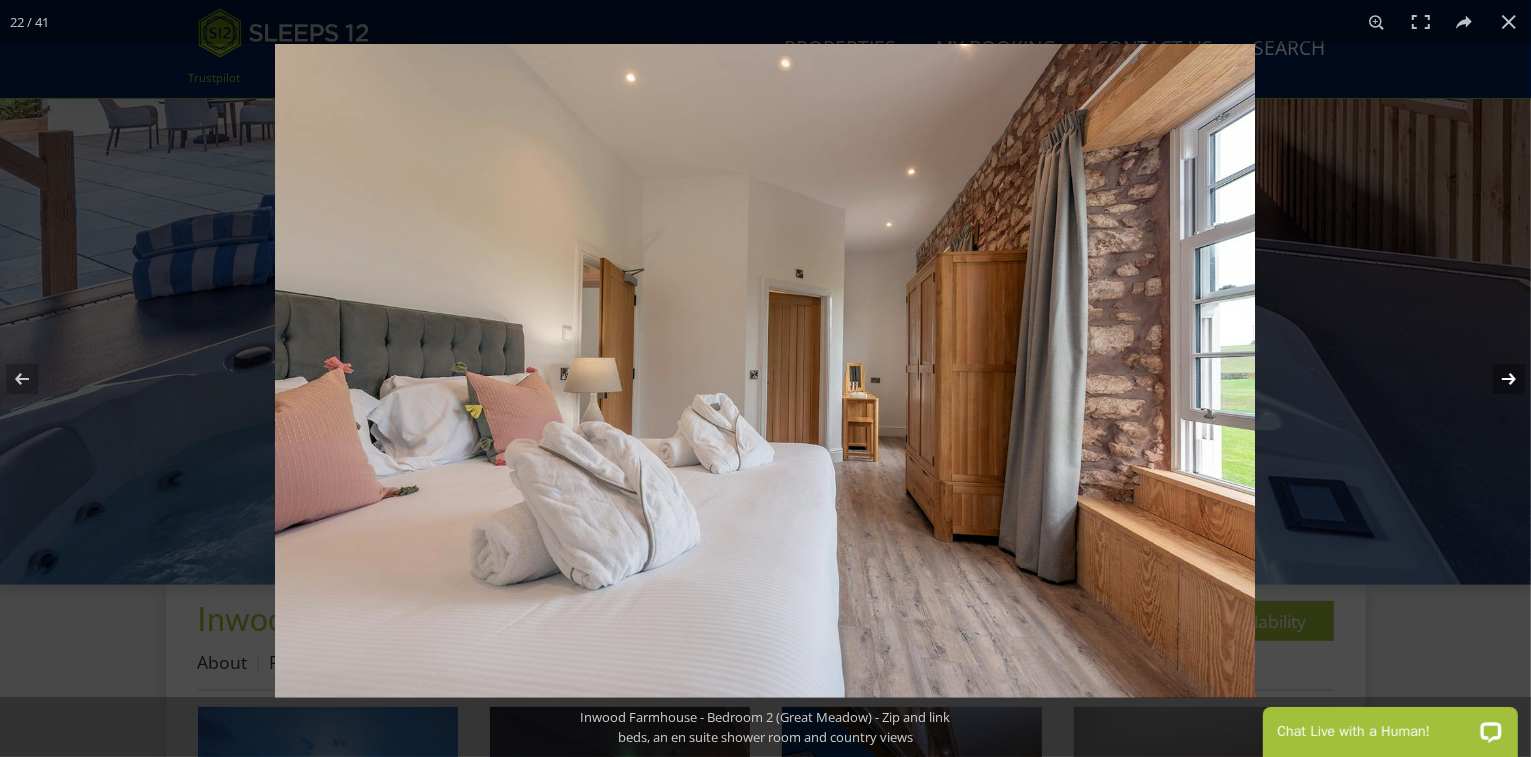 click at bounding box center [1496, 379] 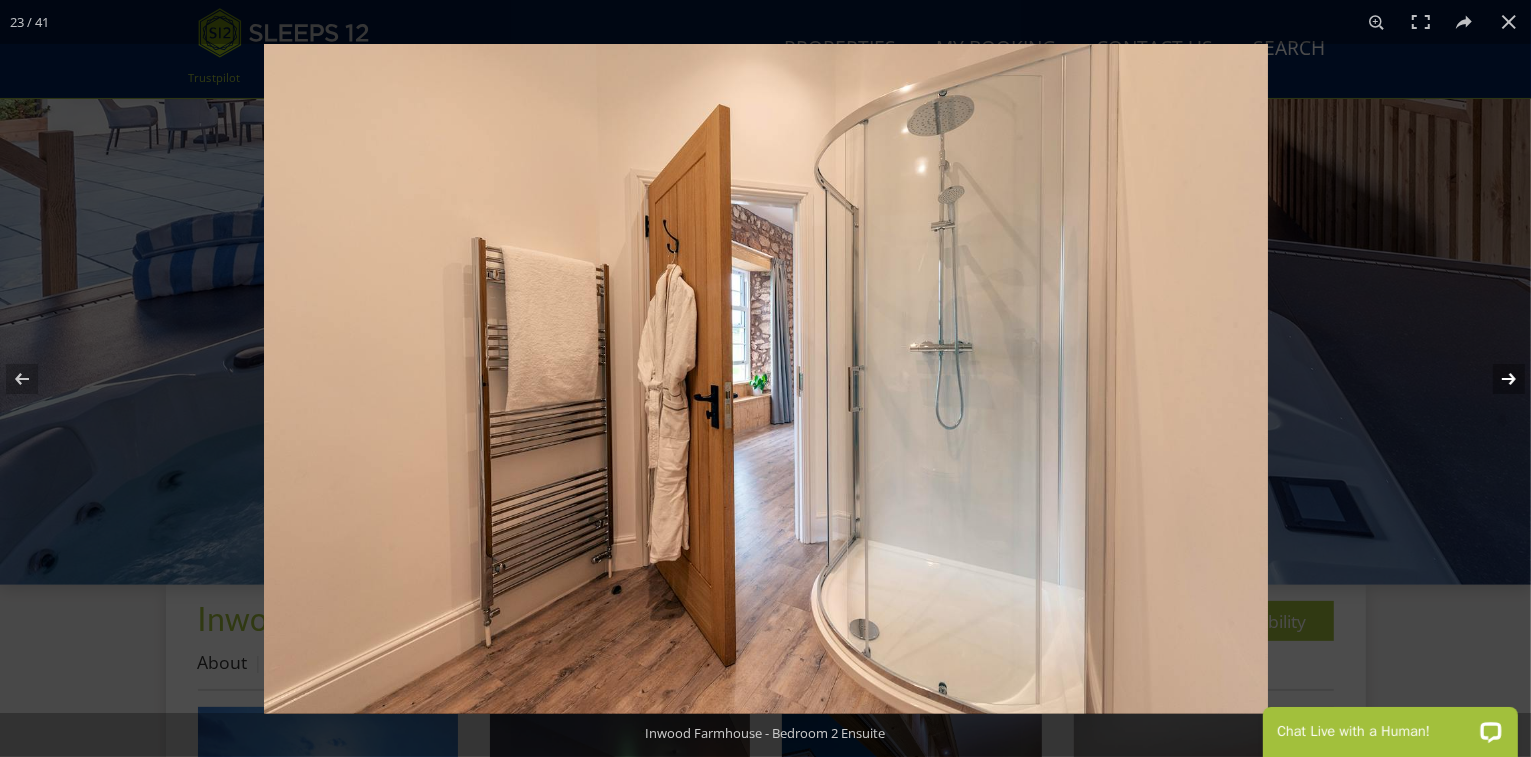 click at bounding box center (1496, 379) 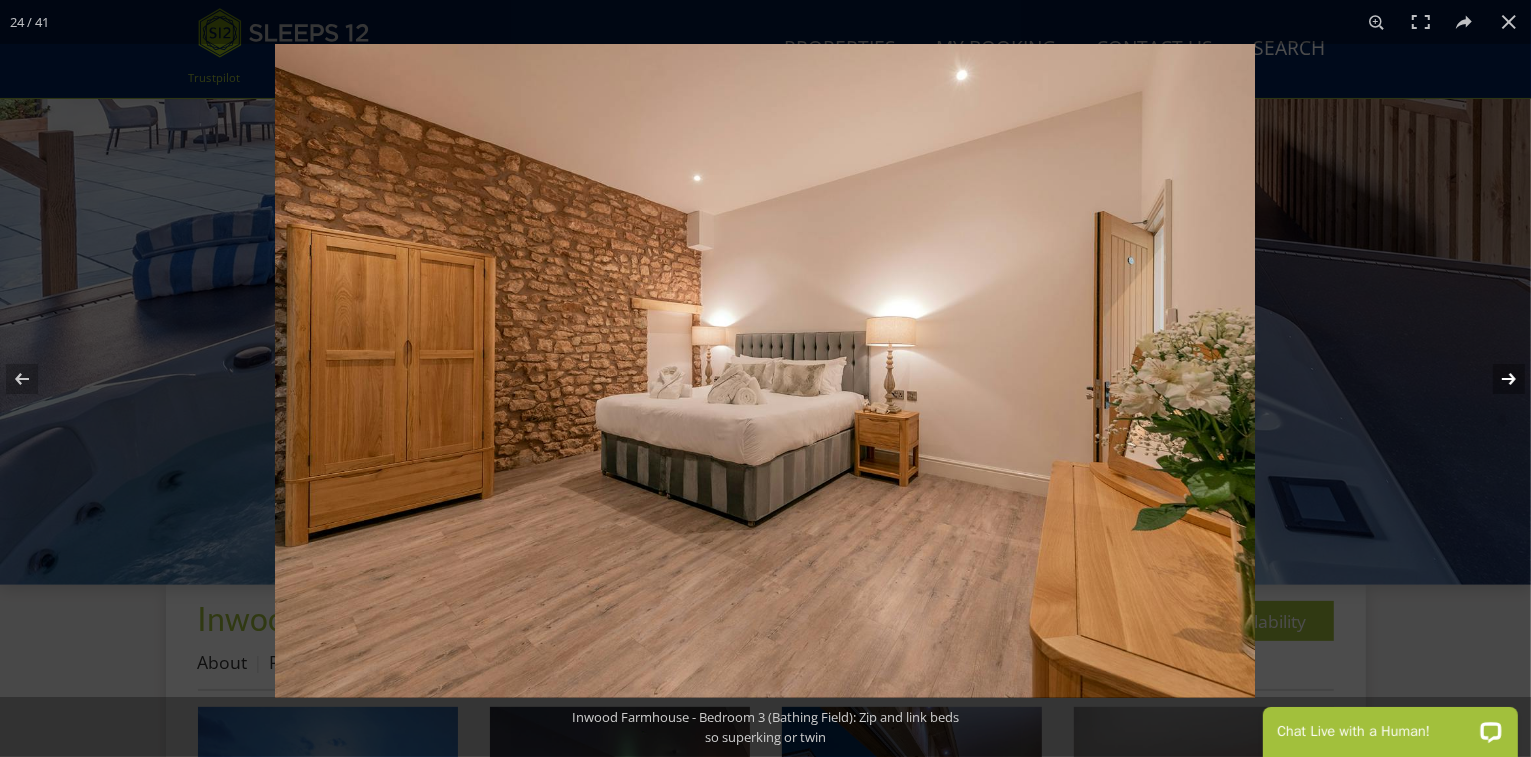 click at bounding box center (1496, 379) 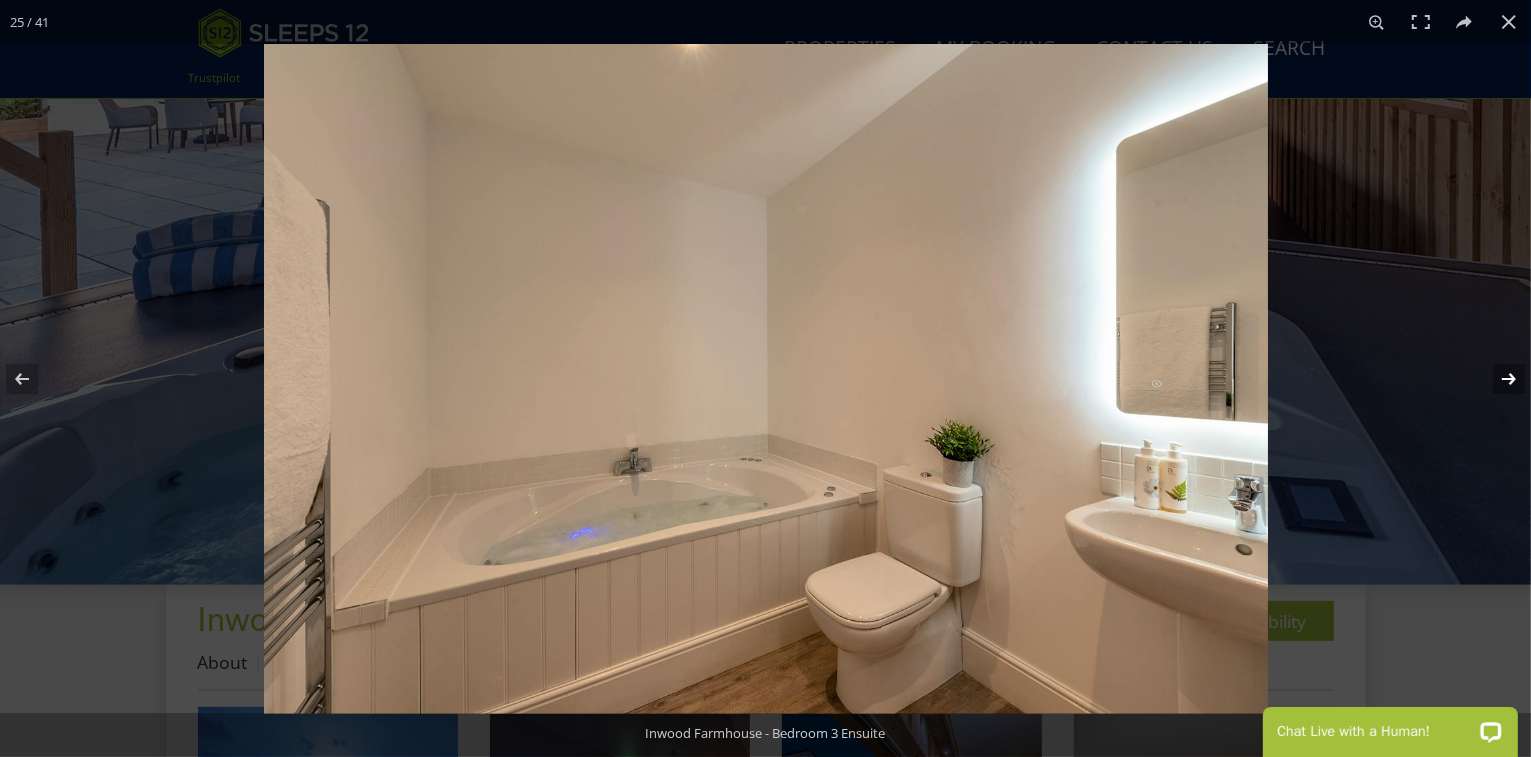 click at bounding box center [1496, 379] 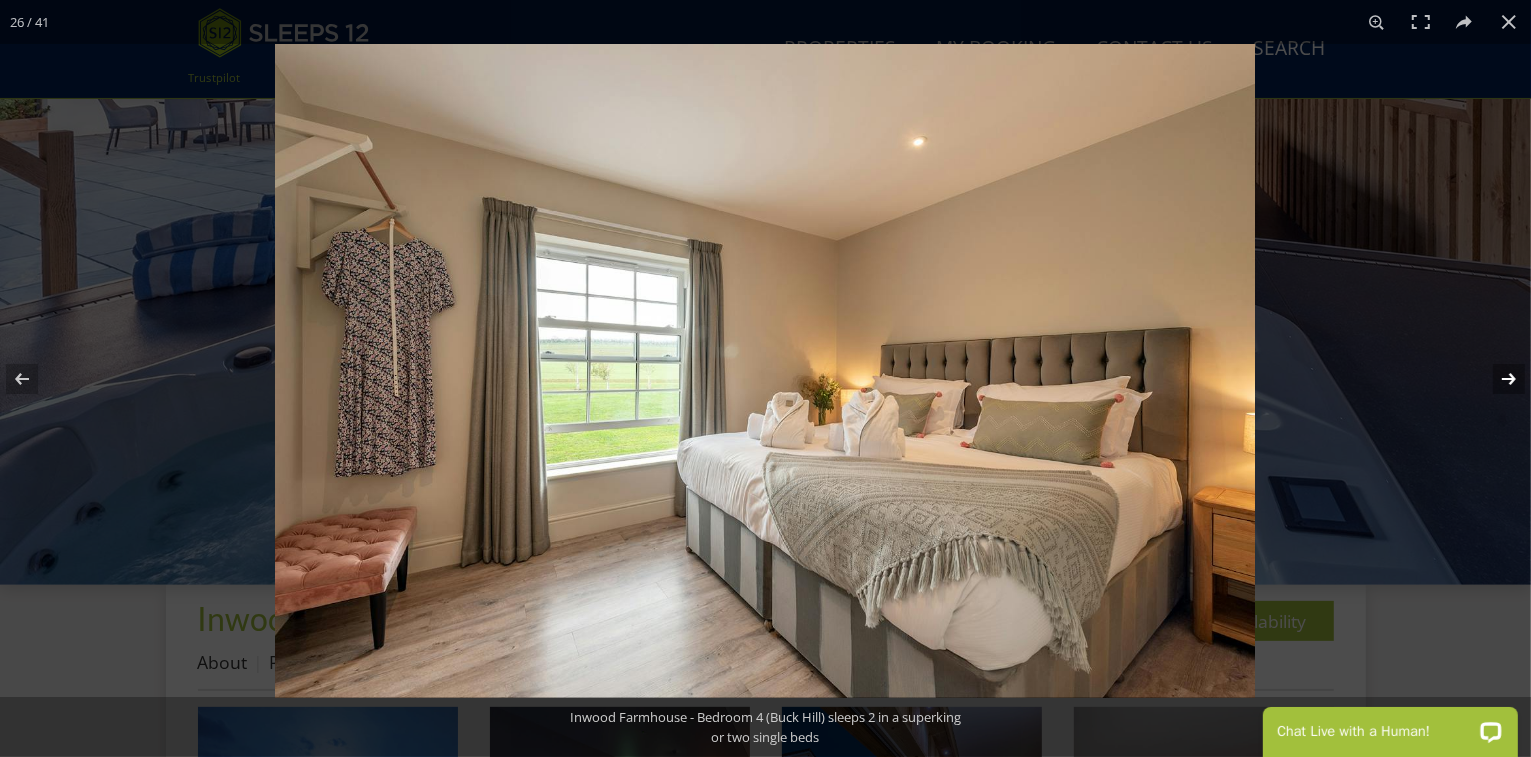 click at bounding box center (1496, 379) 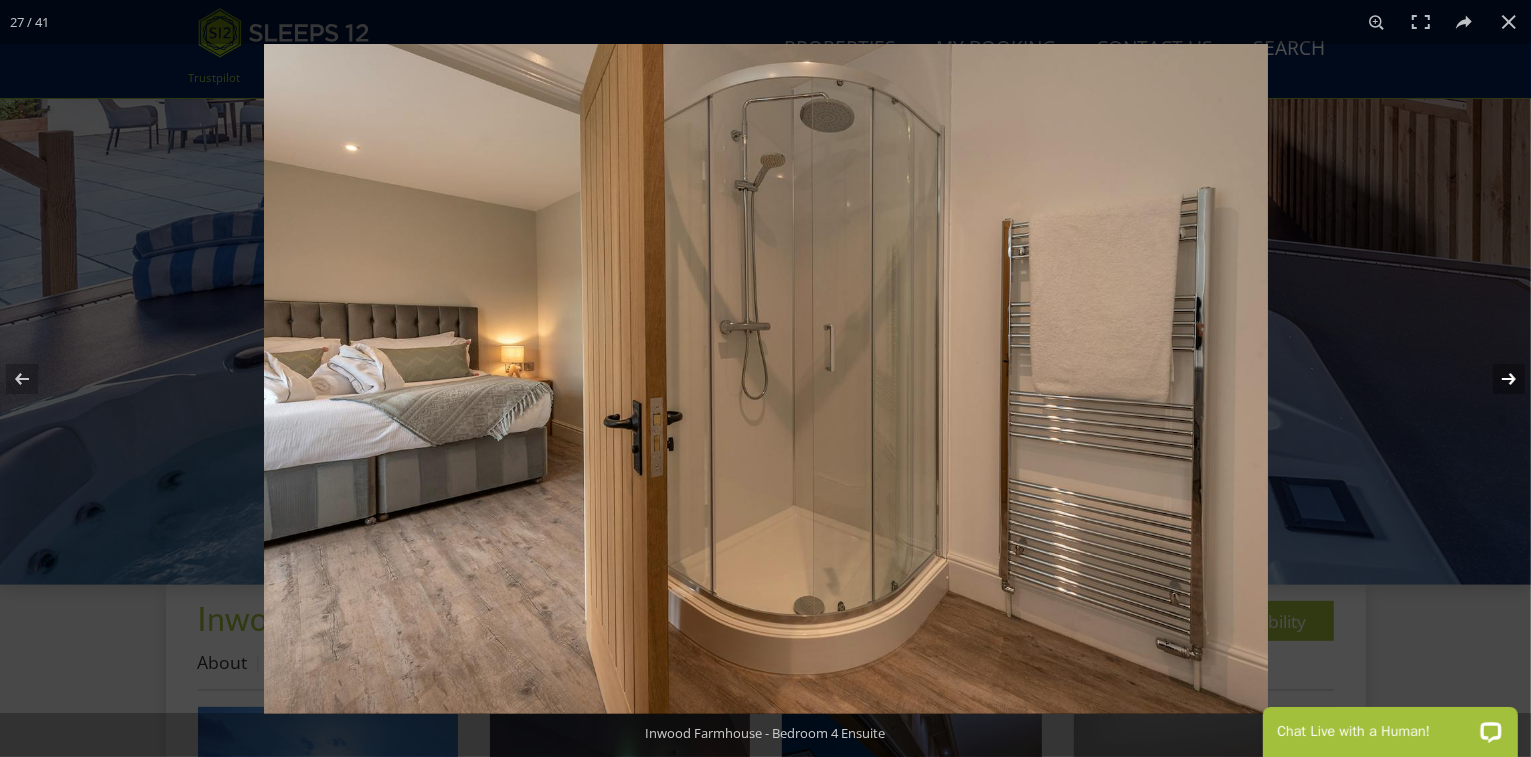 click at bounding box center (1496, 379) 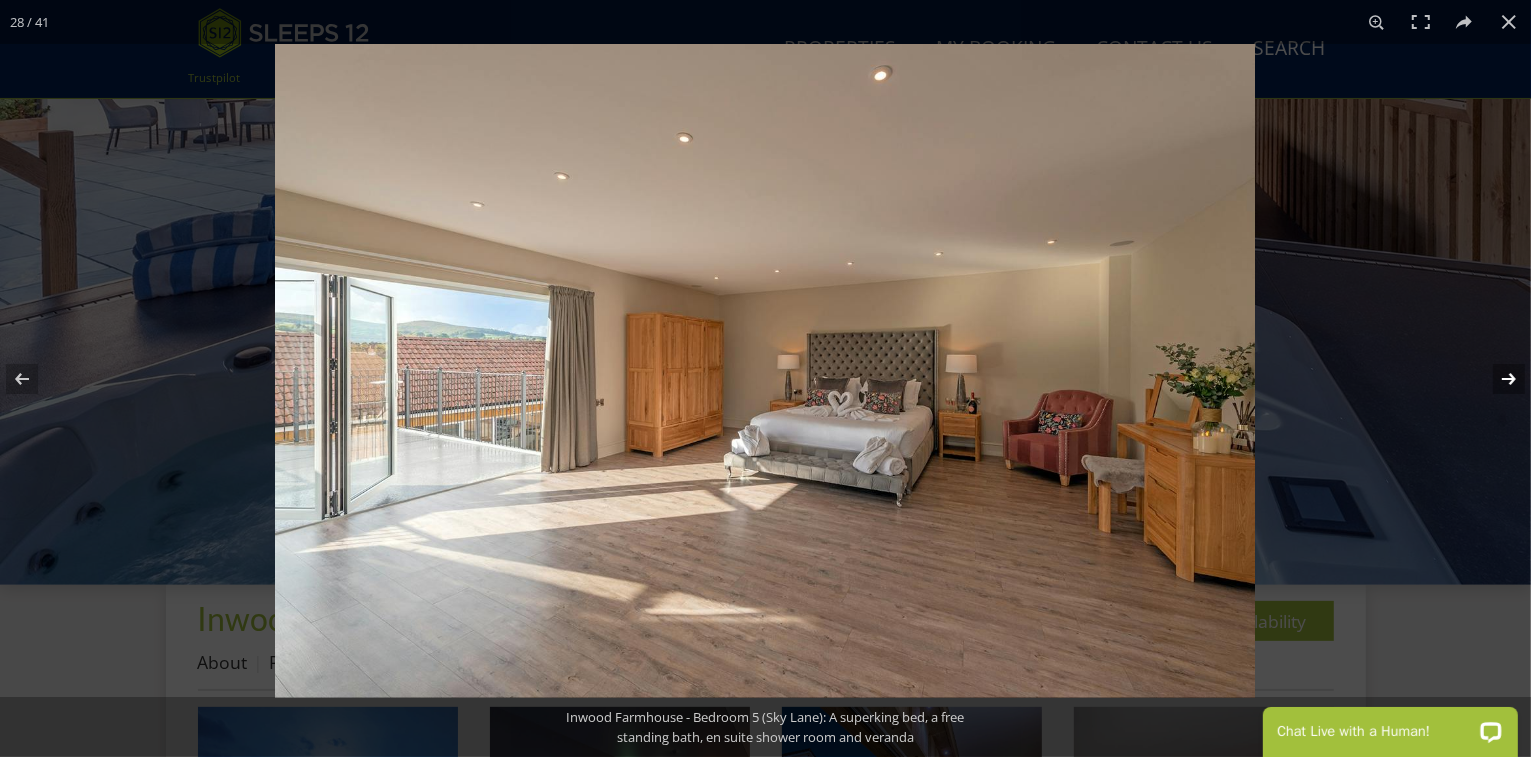 click at bounding box center [1496, 379] 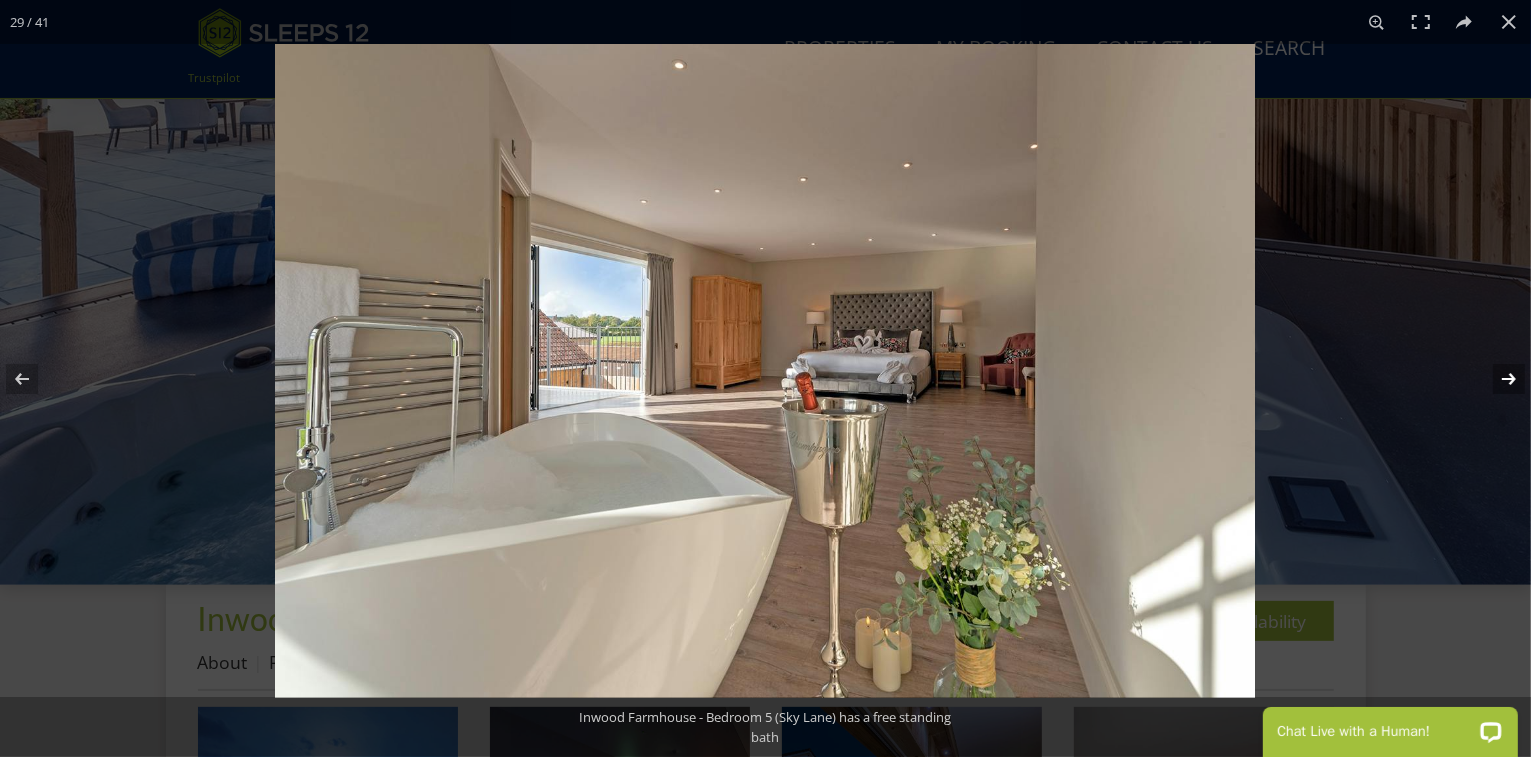 click at bounding box center (1496, 379) 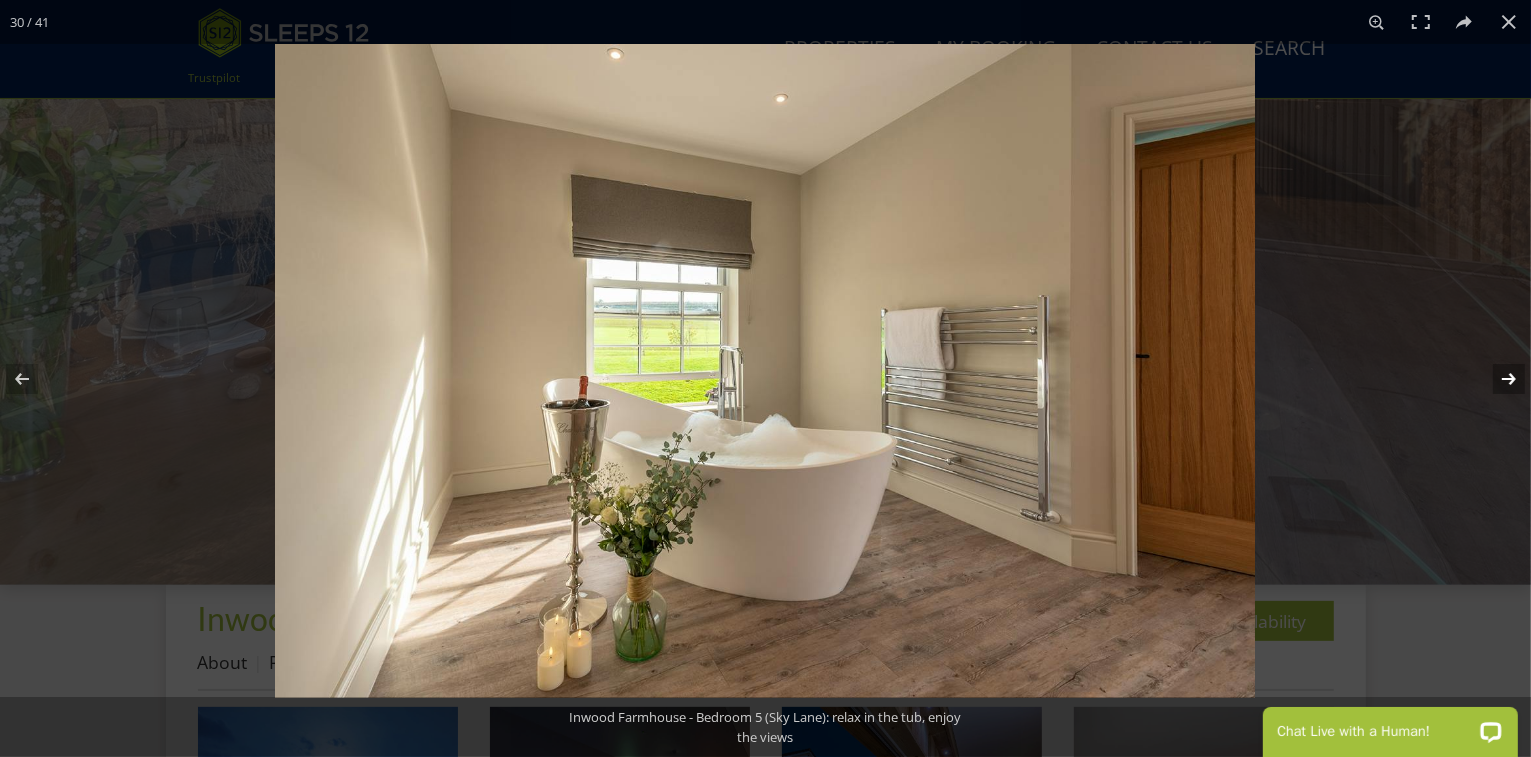 click at bounding box center [1496, 379] 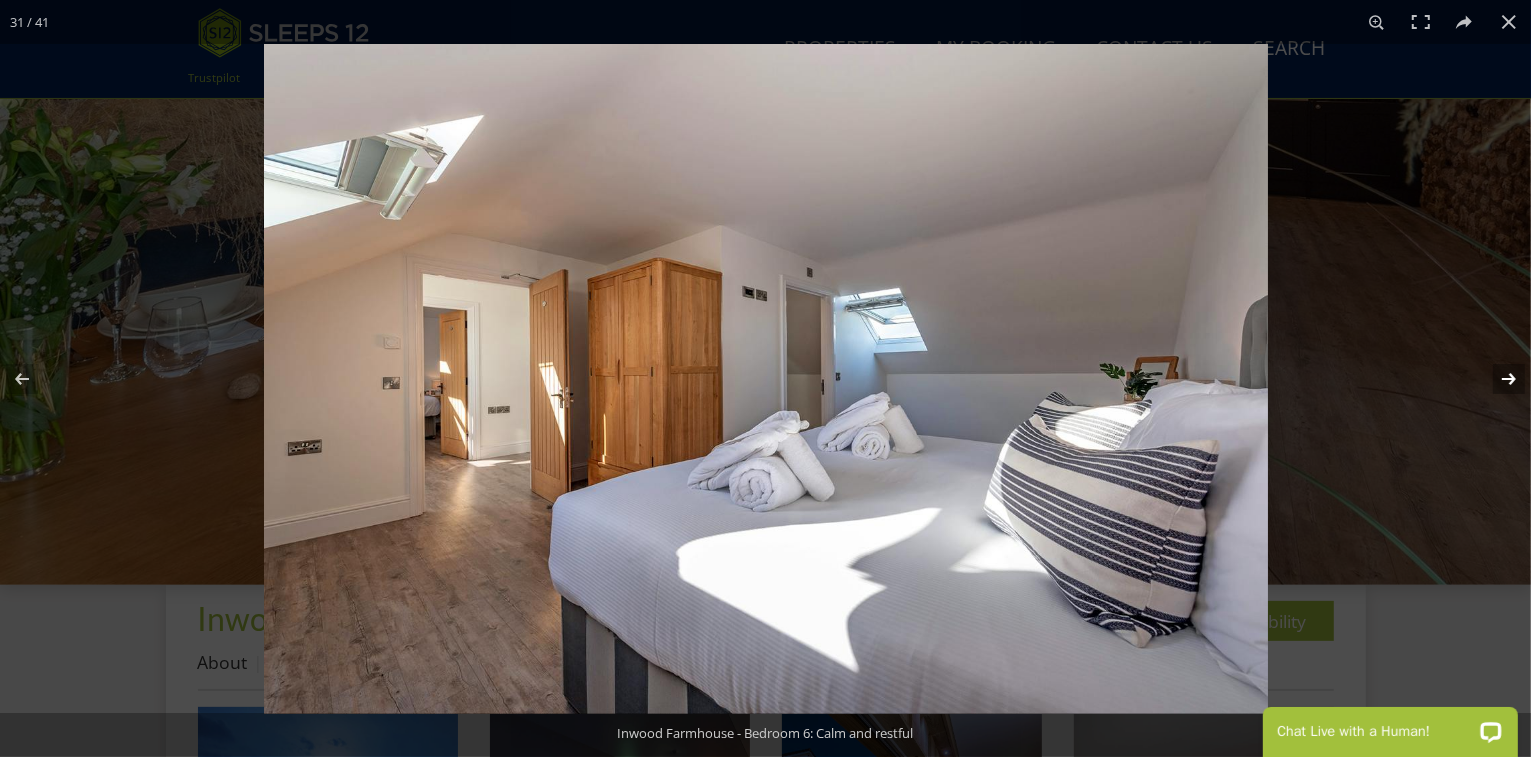 click at bounding box center (1496, 379) 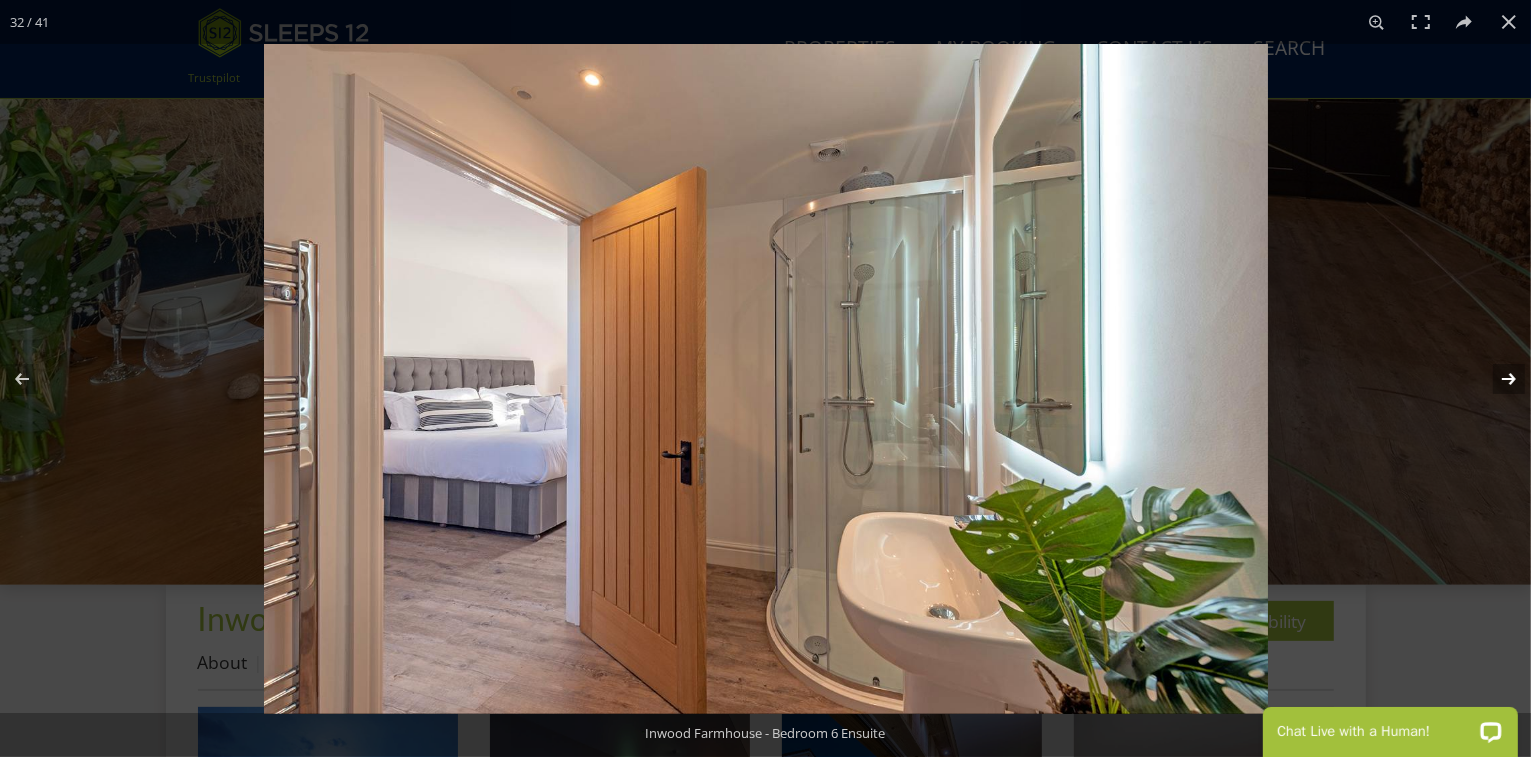click at bounding box center (1496, 379) 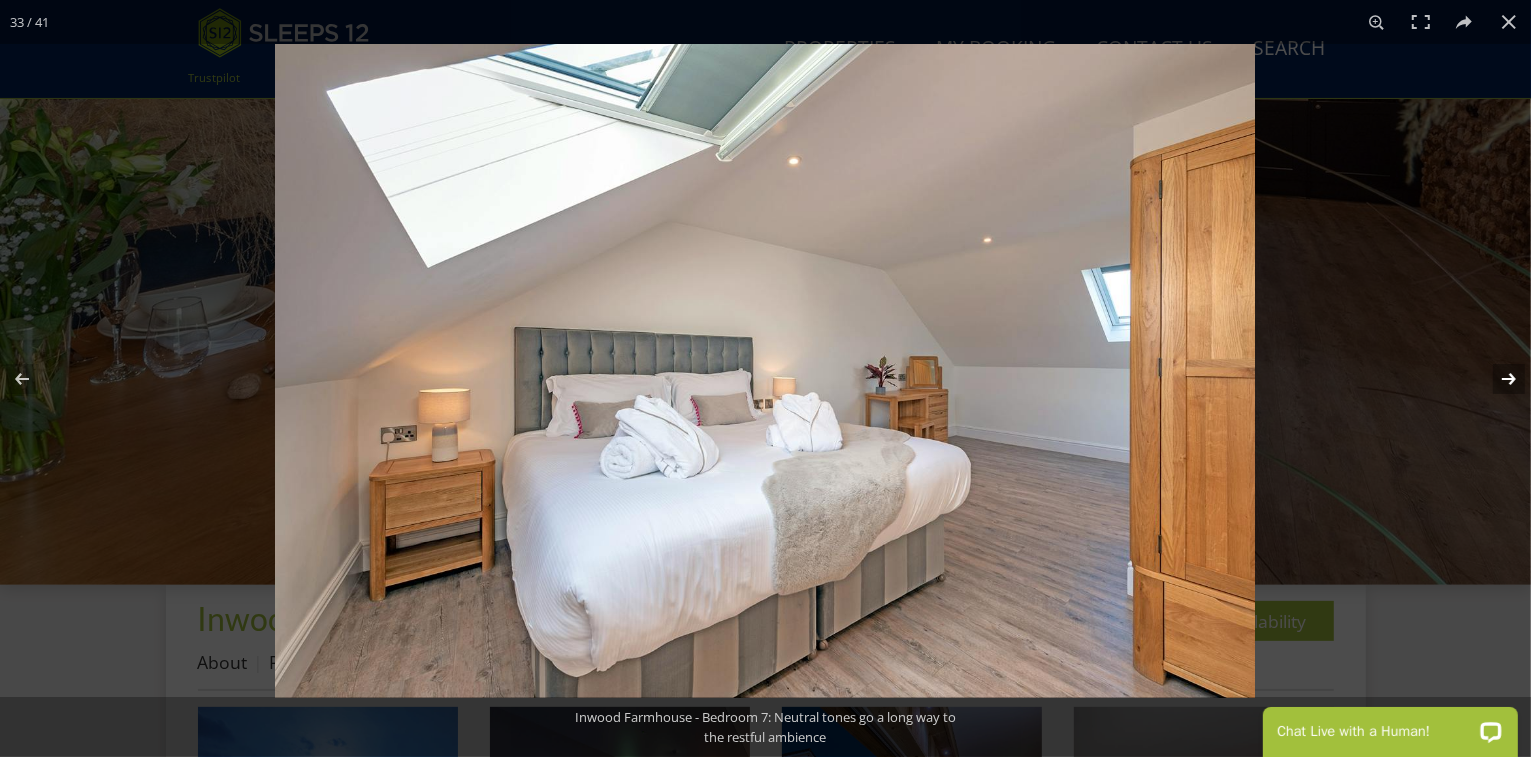 click at bounding box center [1496, 379] 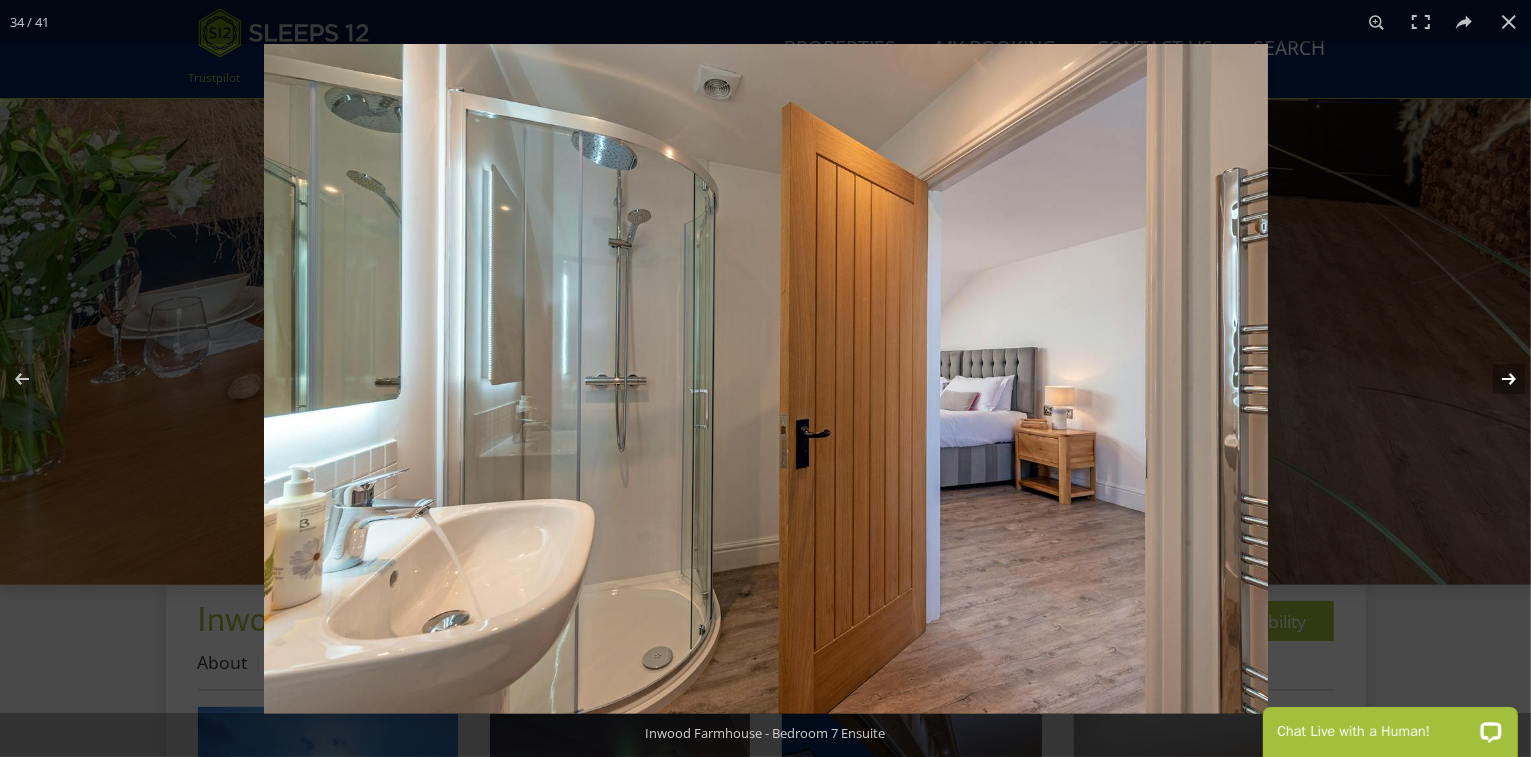 click at bounding box center [1496, 379] 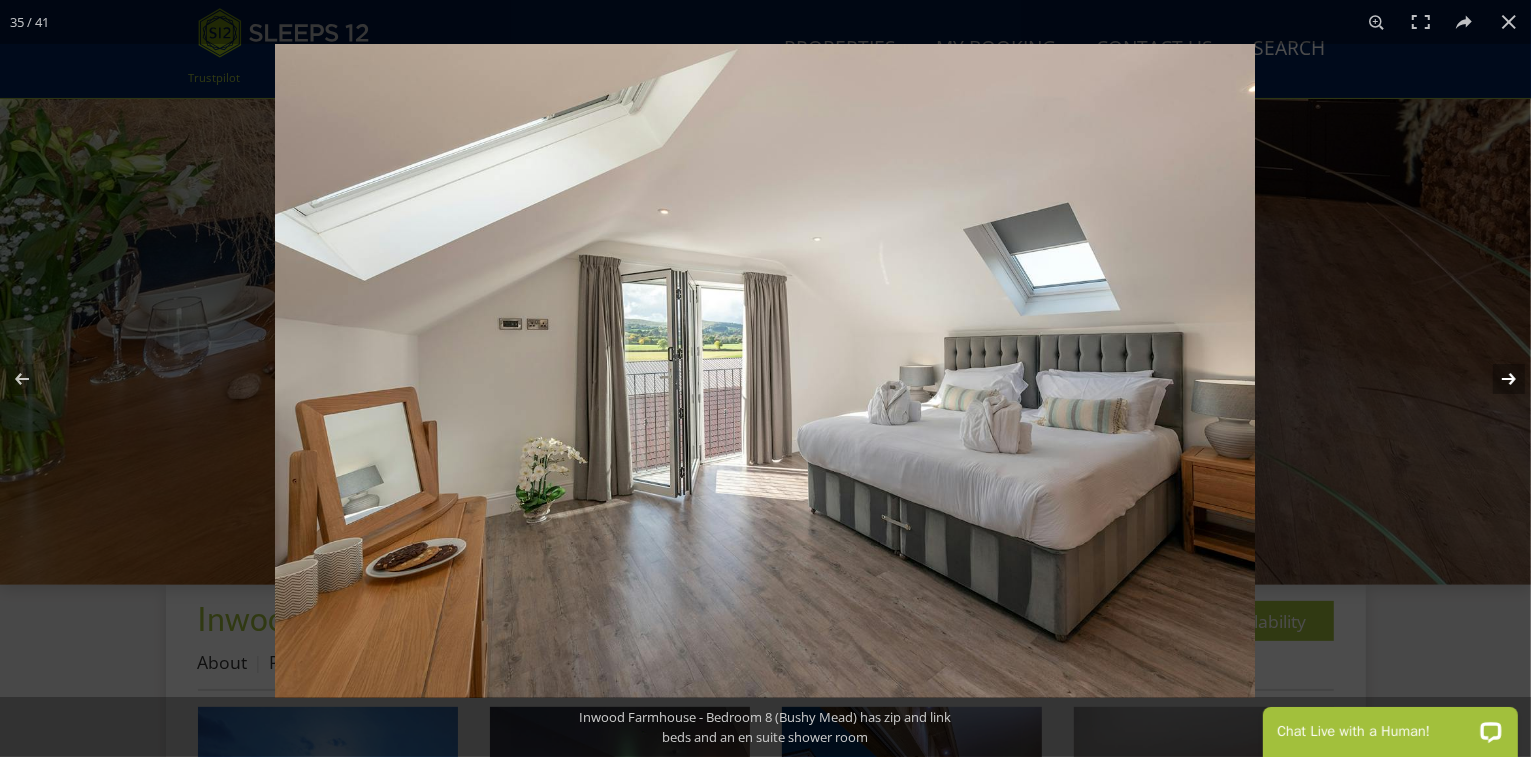 click at bounding box center [1496, 379] 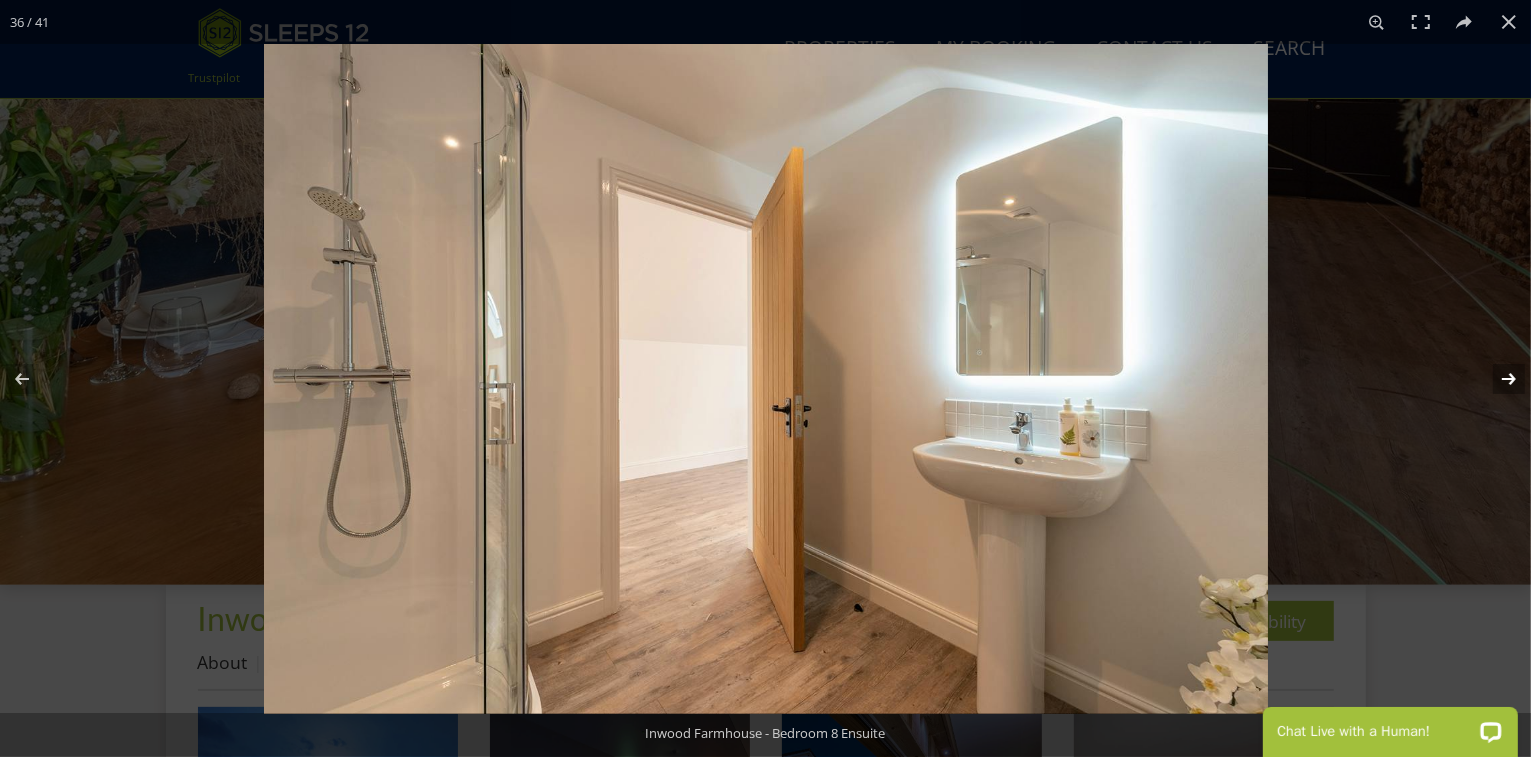 click at bounding box center [1496, 379] 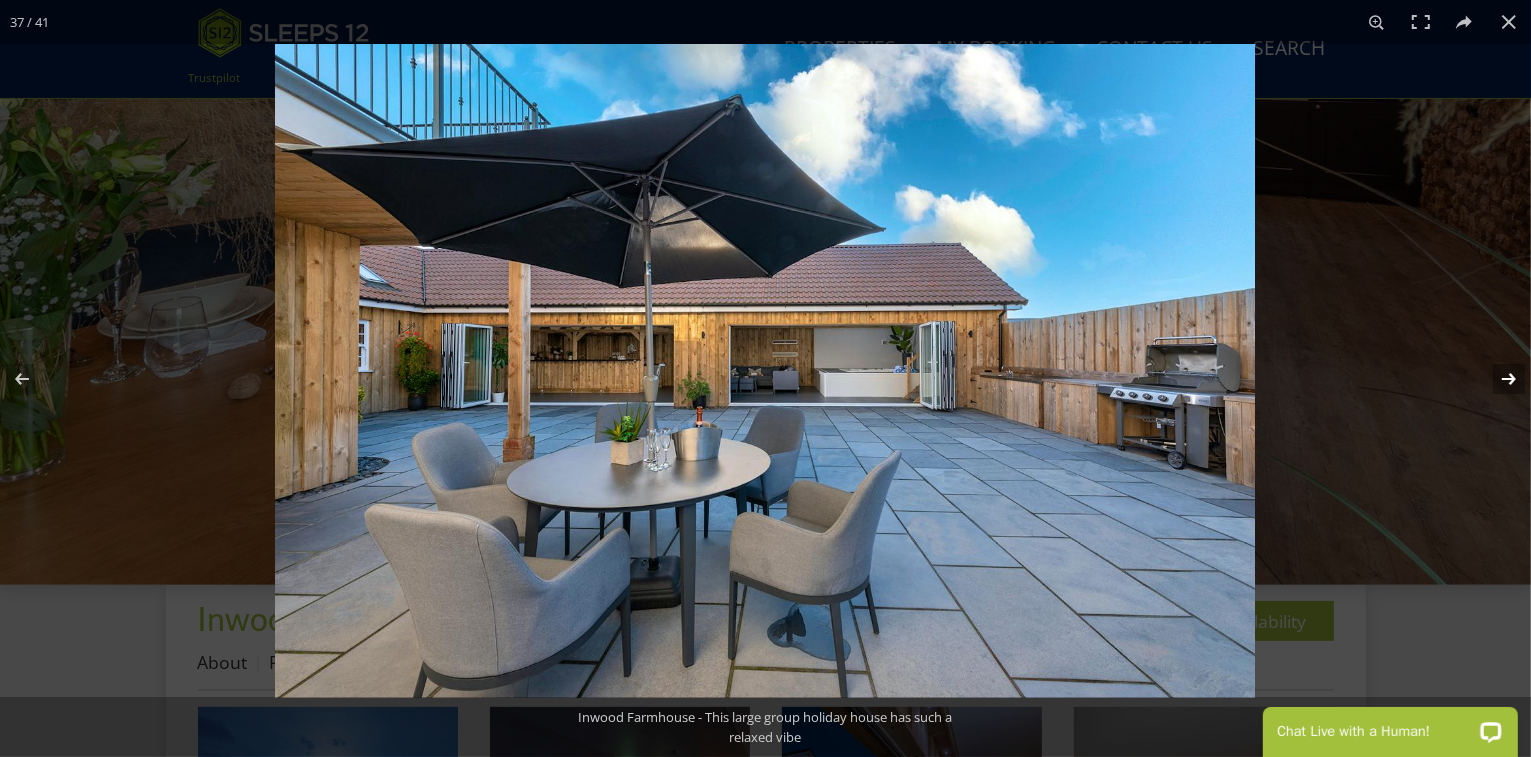 click at bounding box center (1496, 379) 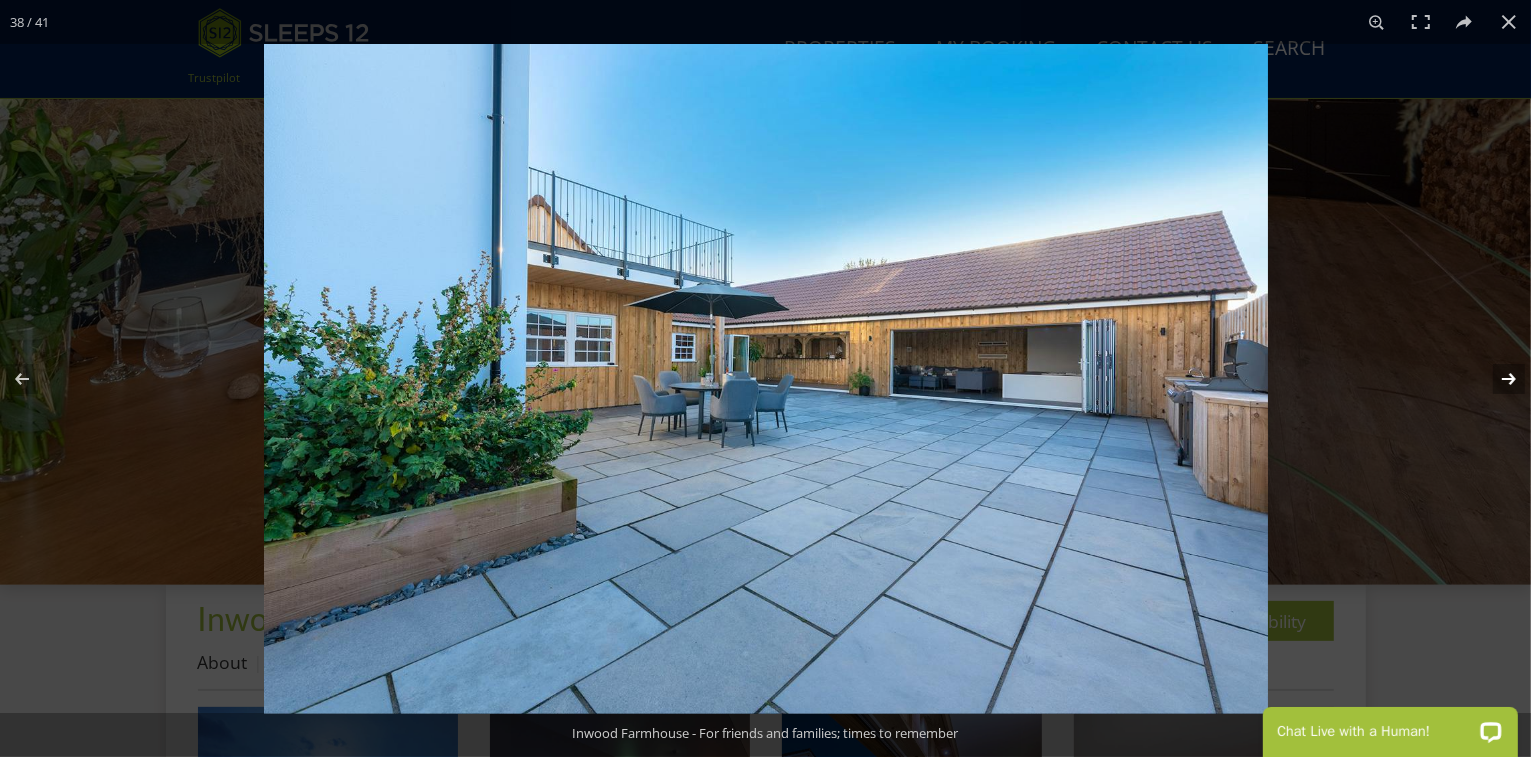 click at bounding box center (1496, 379) 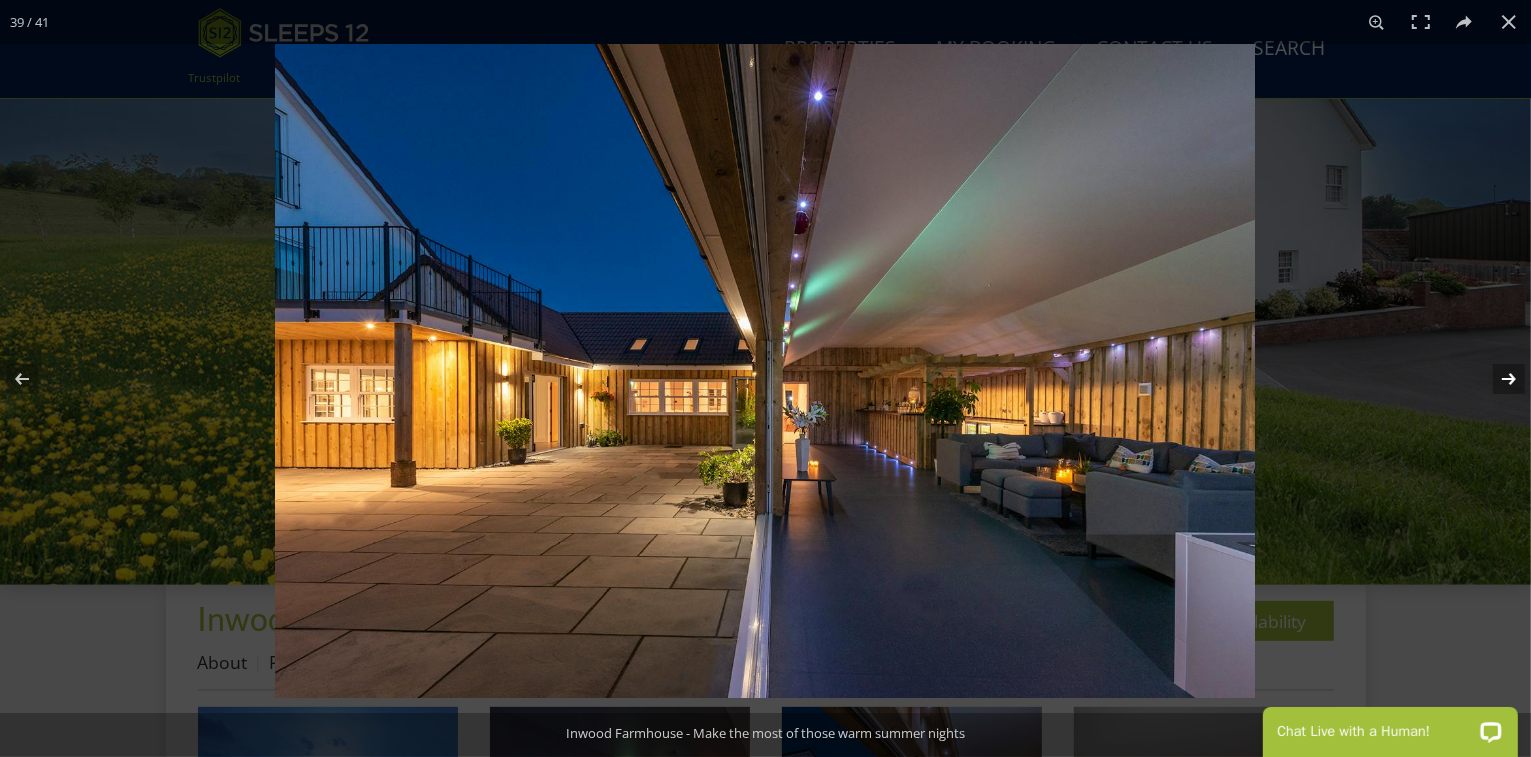 click at bounding box center (1496, 379) 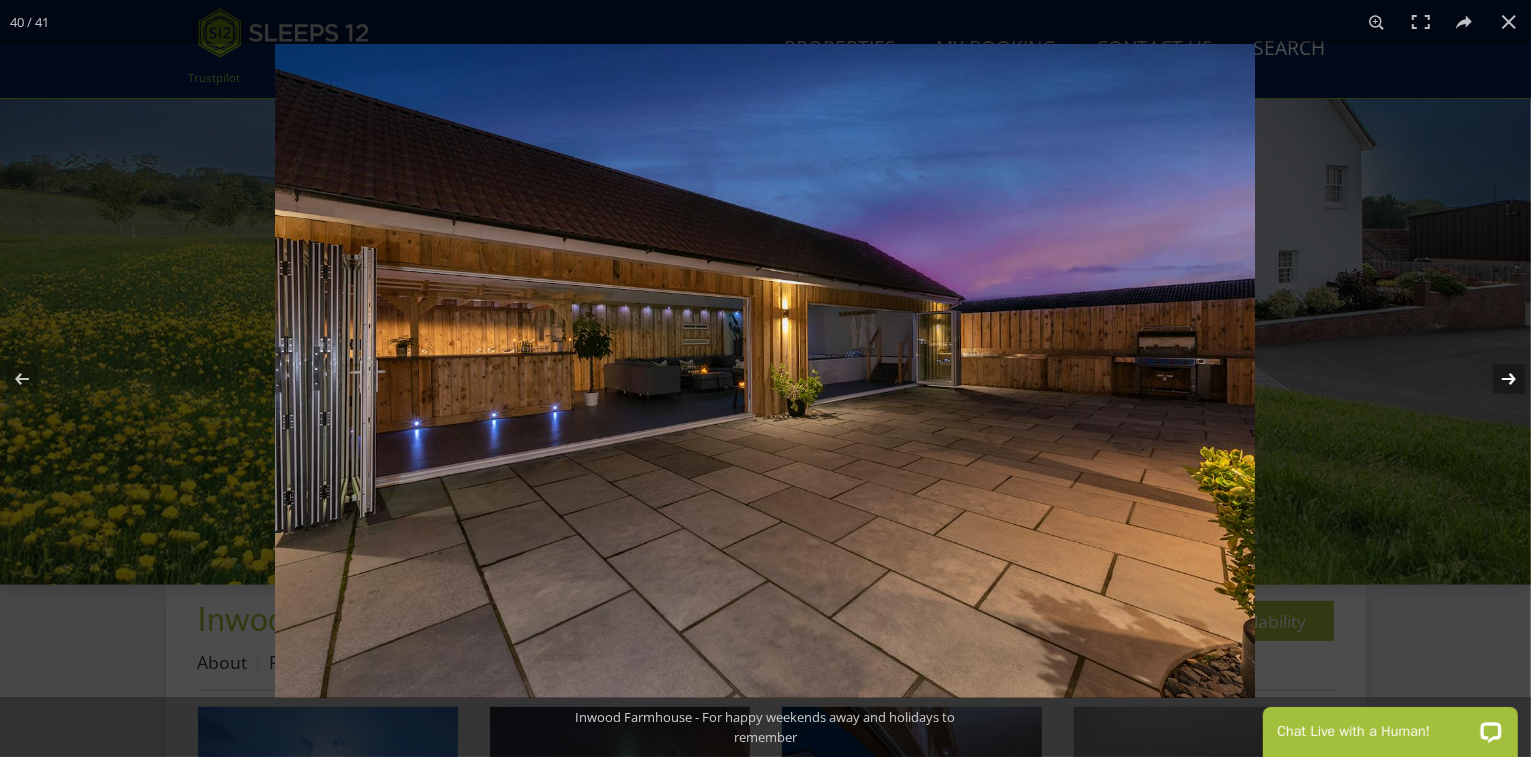 click at bounding box center (1496, 379) 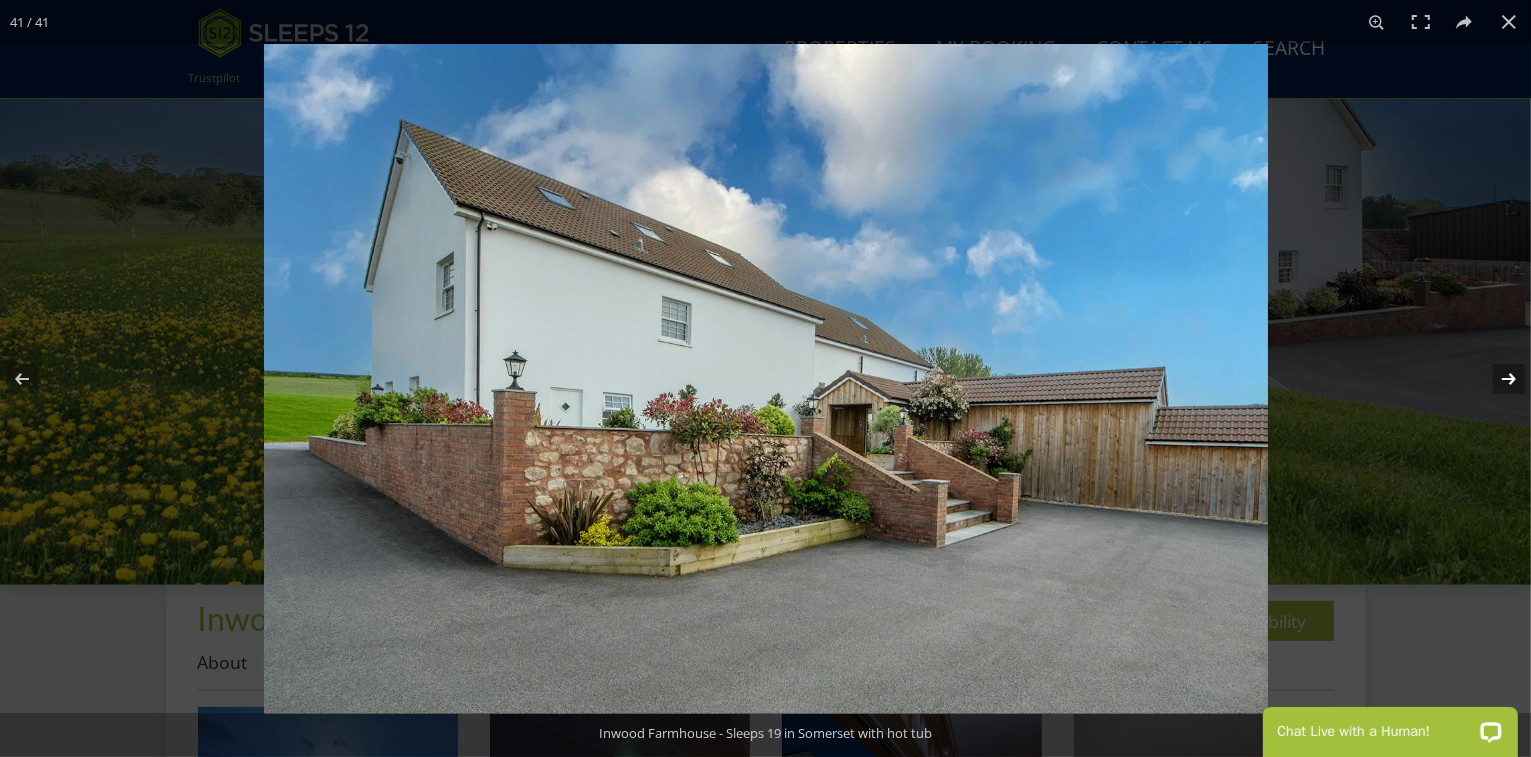 click at bounding box center [1496, 379] 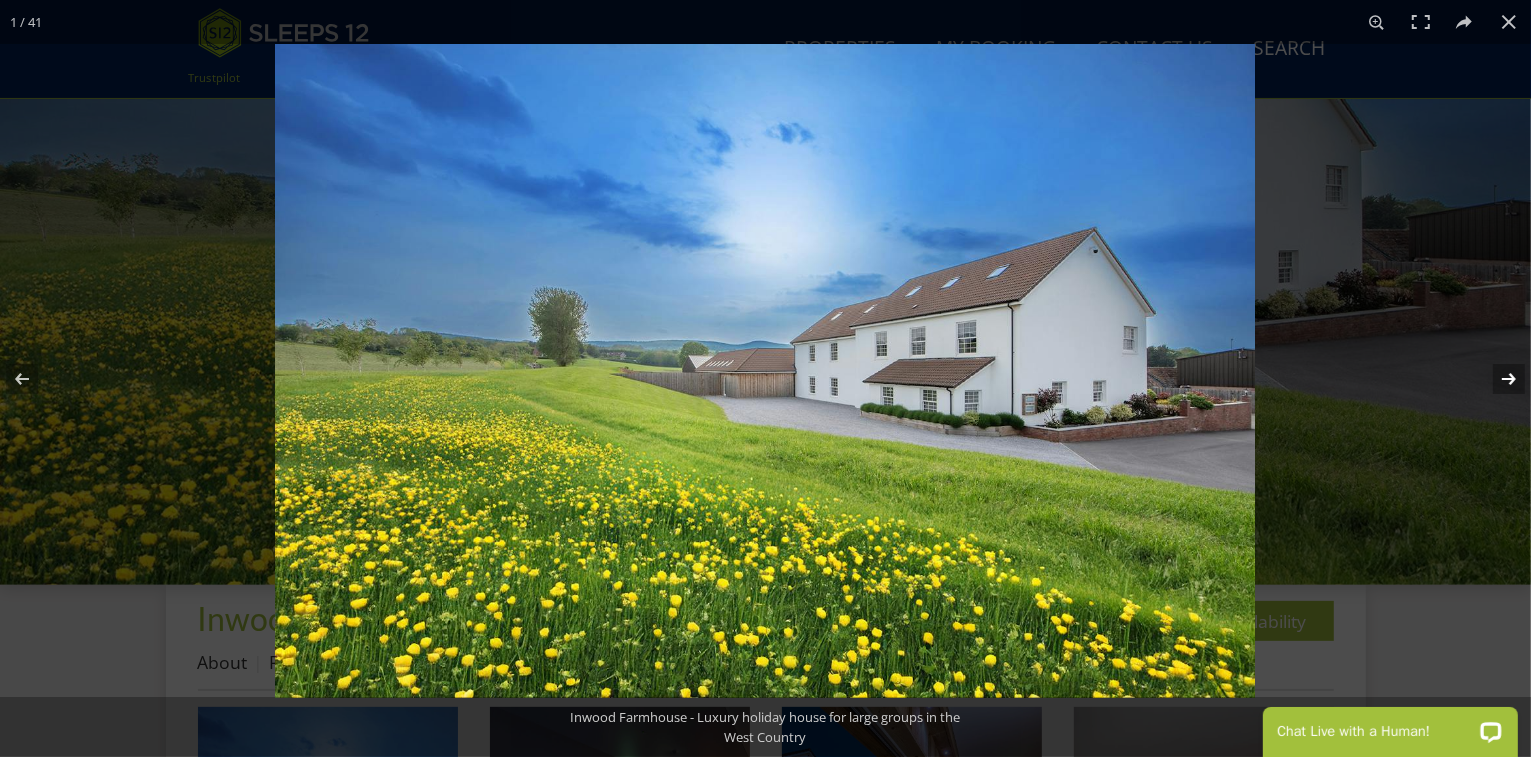 click at bounding box center [1496, 379] 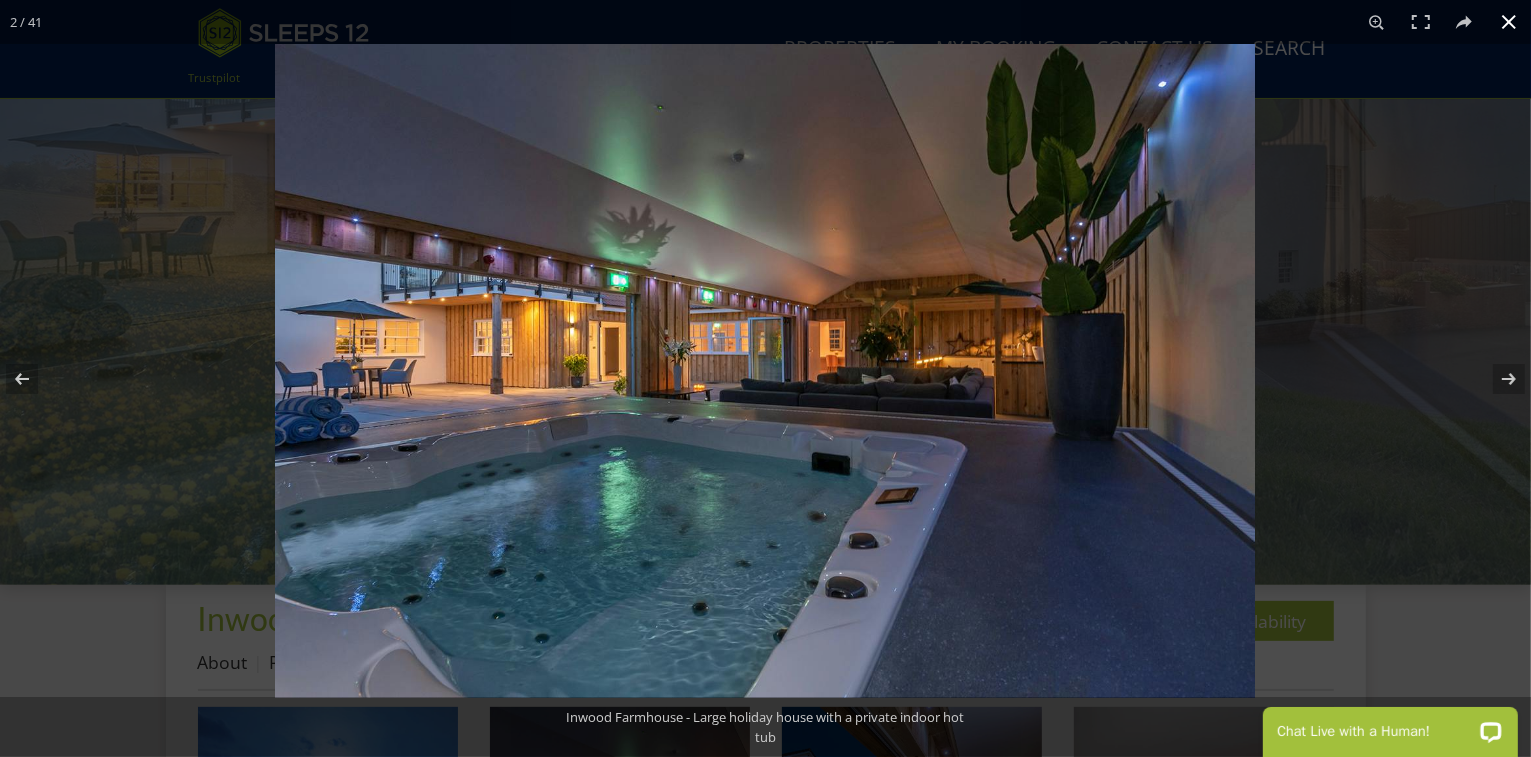 click at bounding box center (1509, 22) 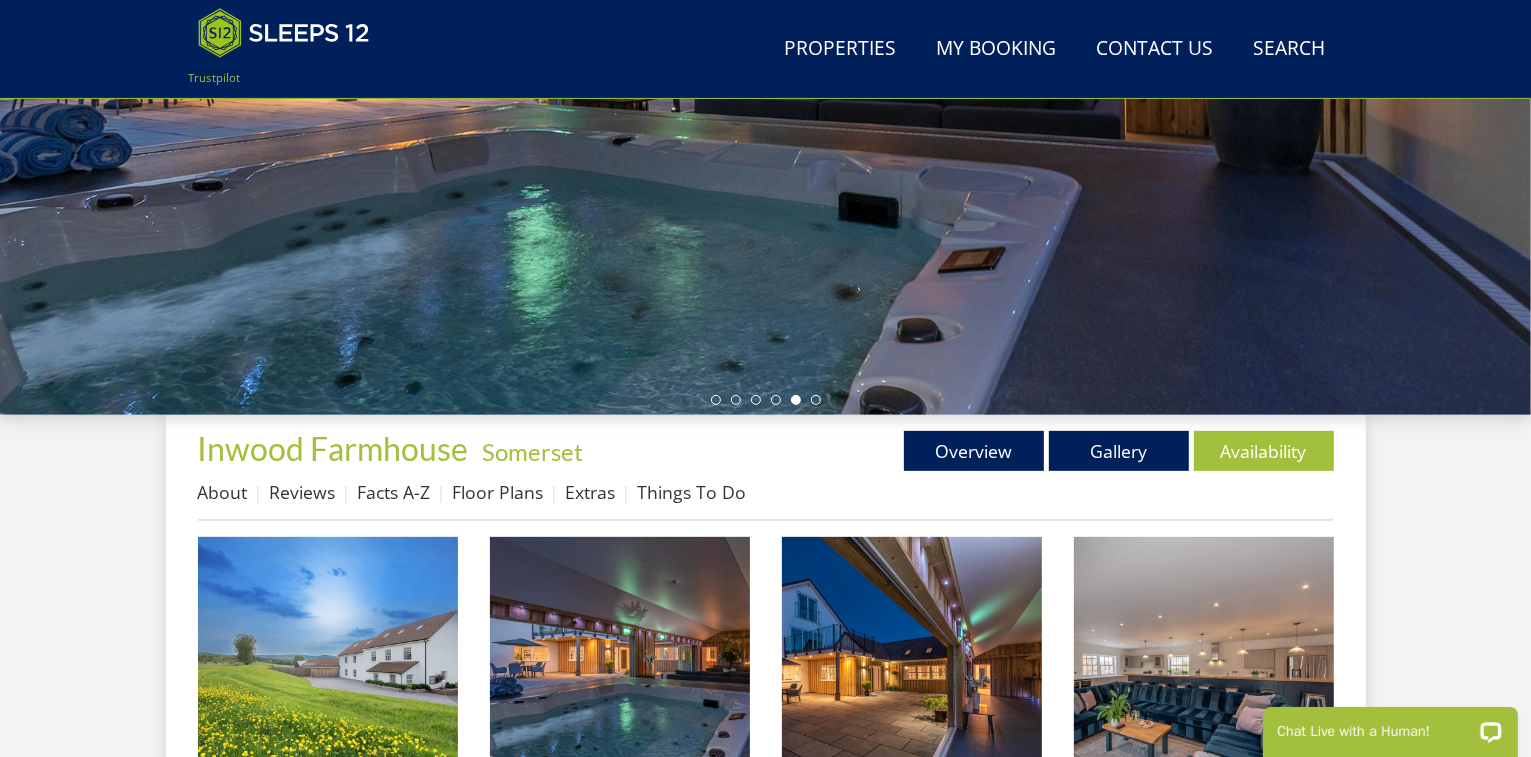 scroll, scrollTop: 429, scrollLeft: 0, axis: vertical 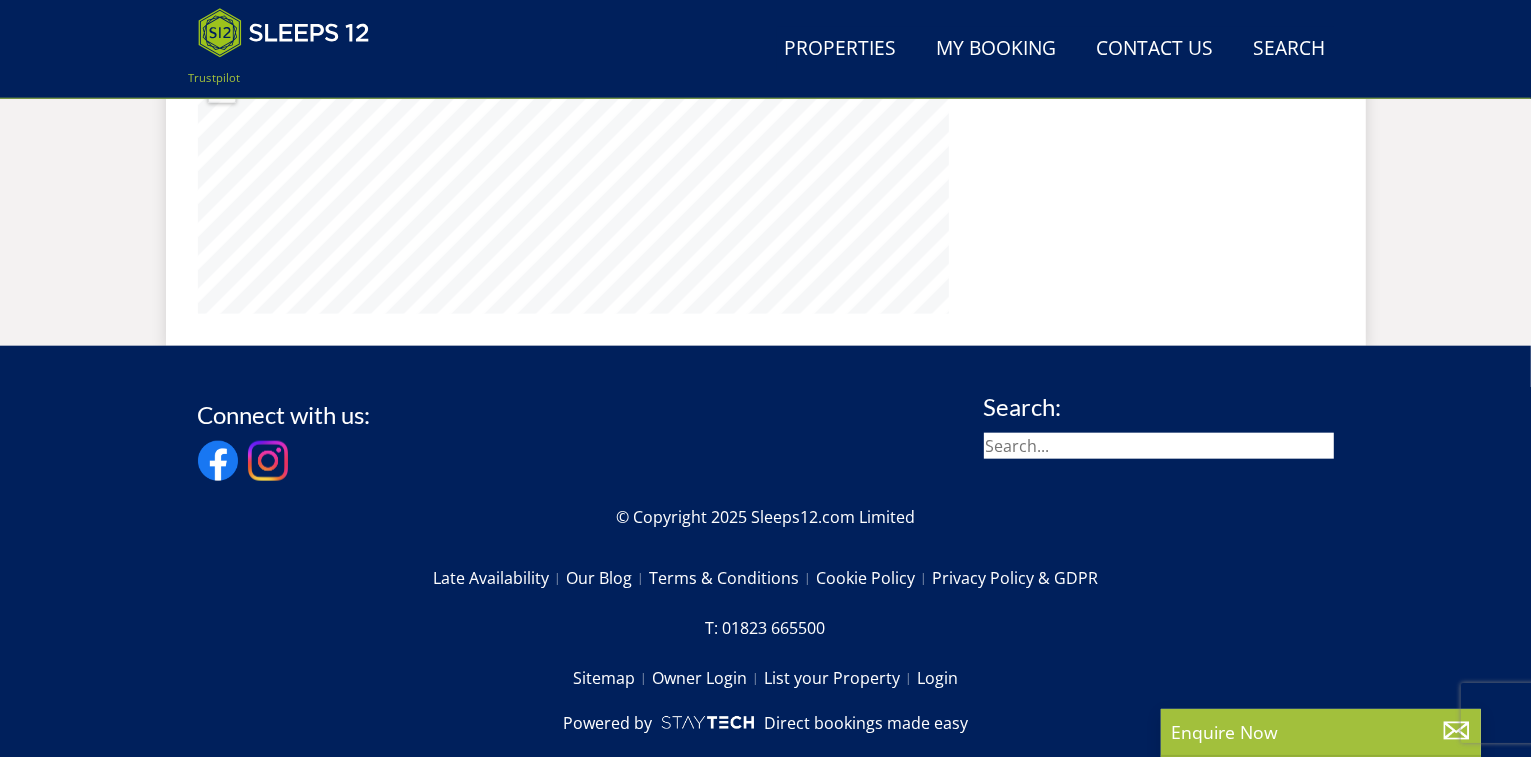 select on "8" 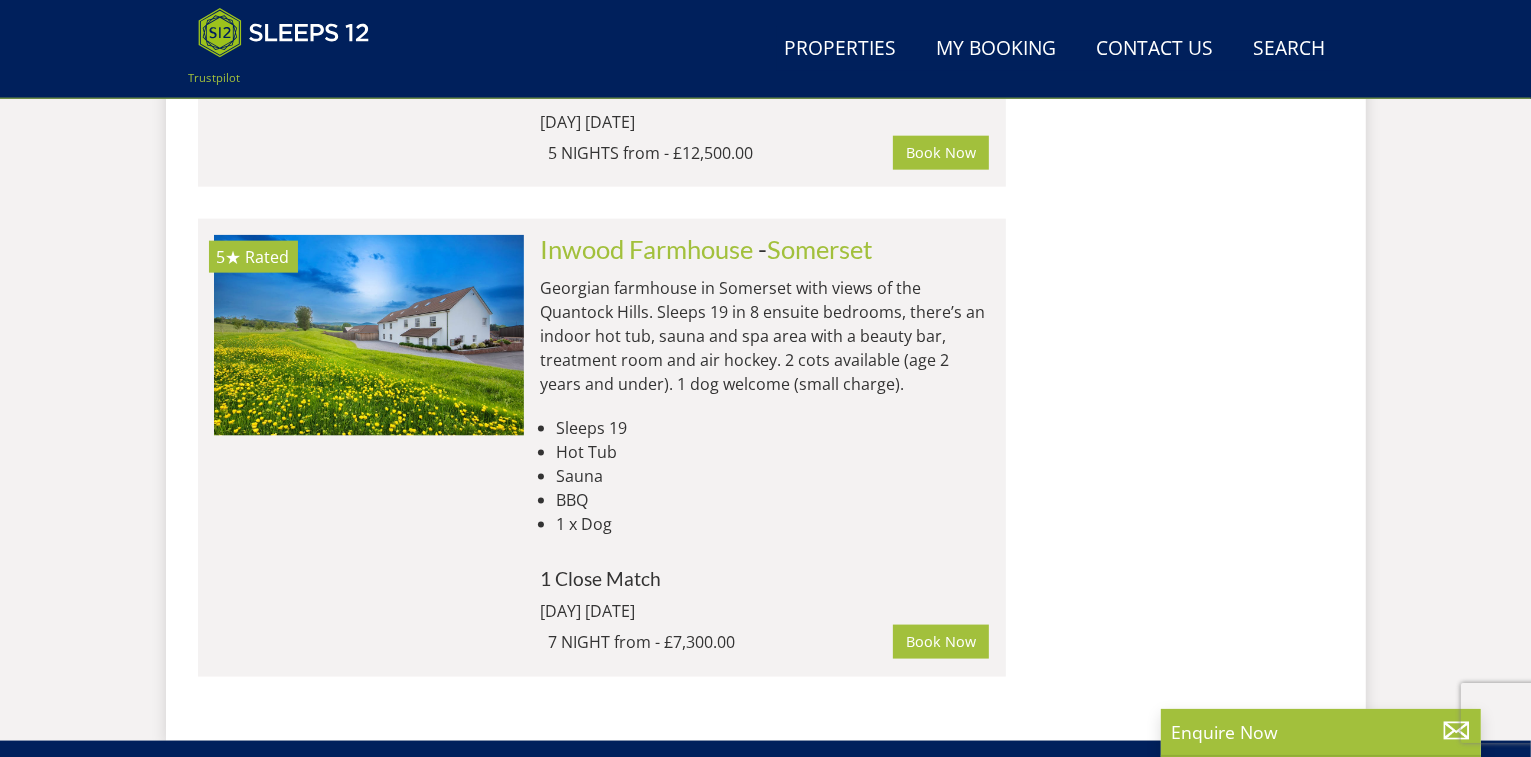 scroll, scrollTop: 1973, scrollLeft: 0, axis: vertical 